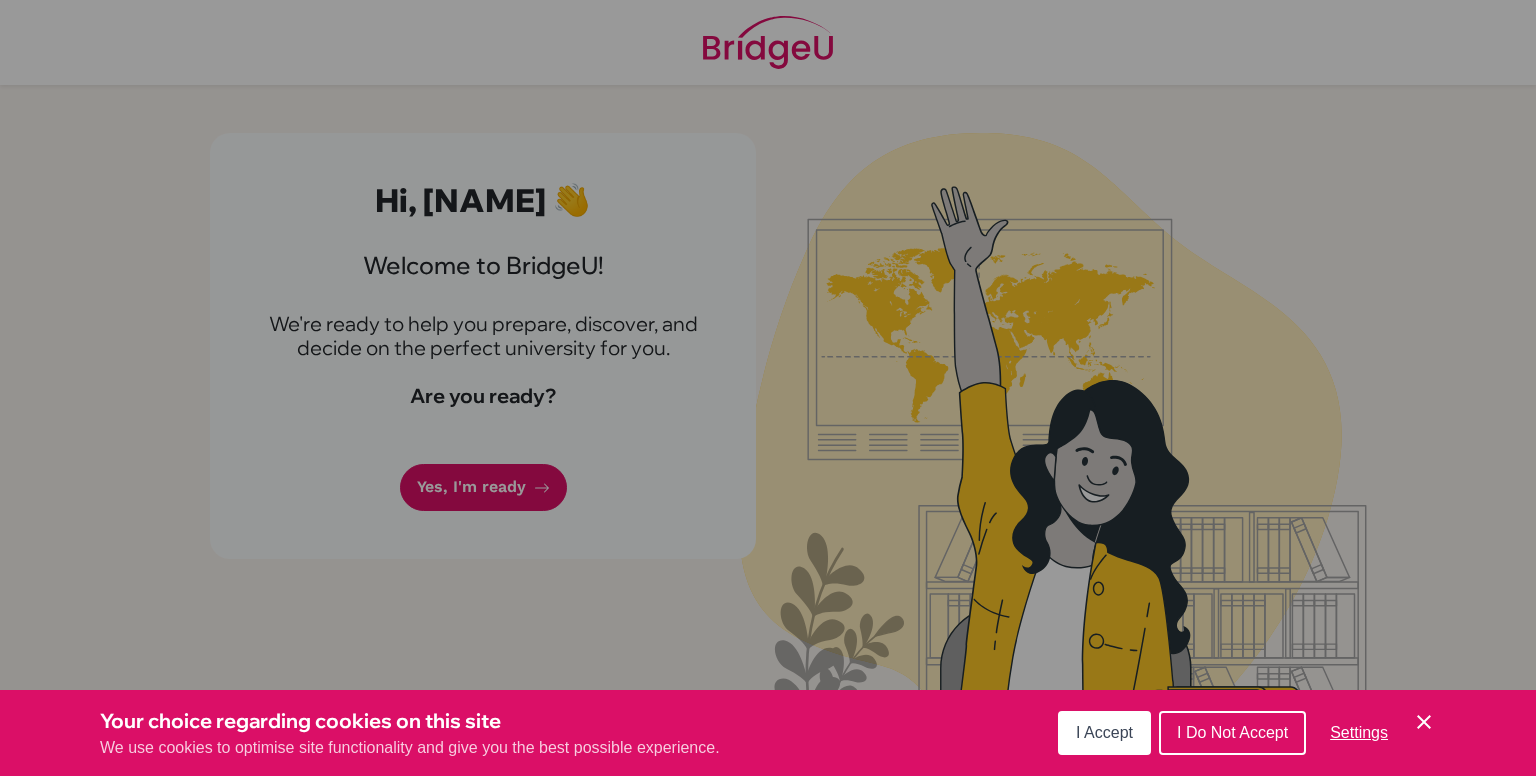 scroll, scrollTop: 0, scrollLeft: 0, axis: both 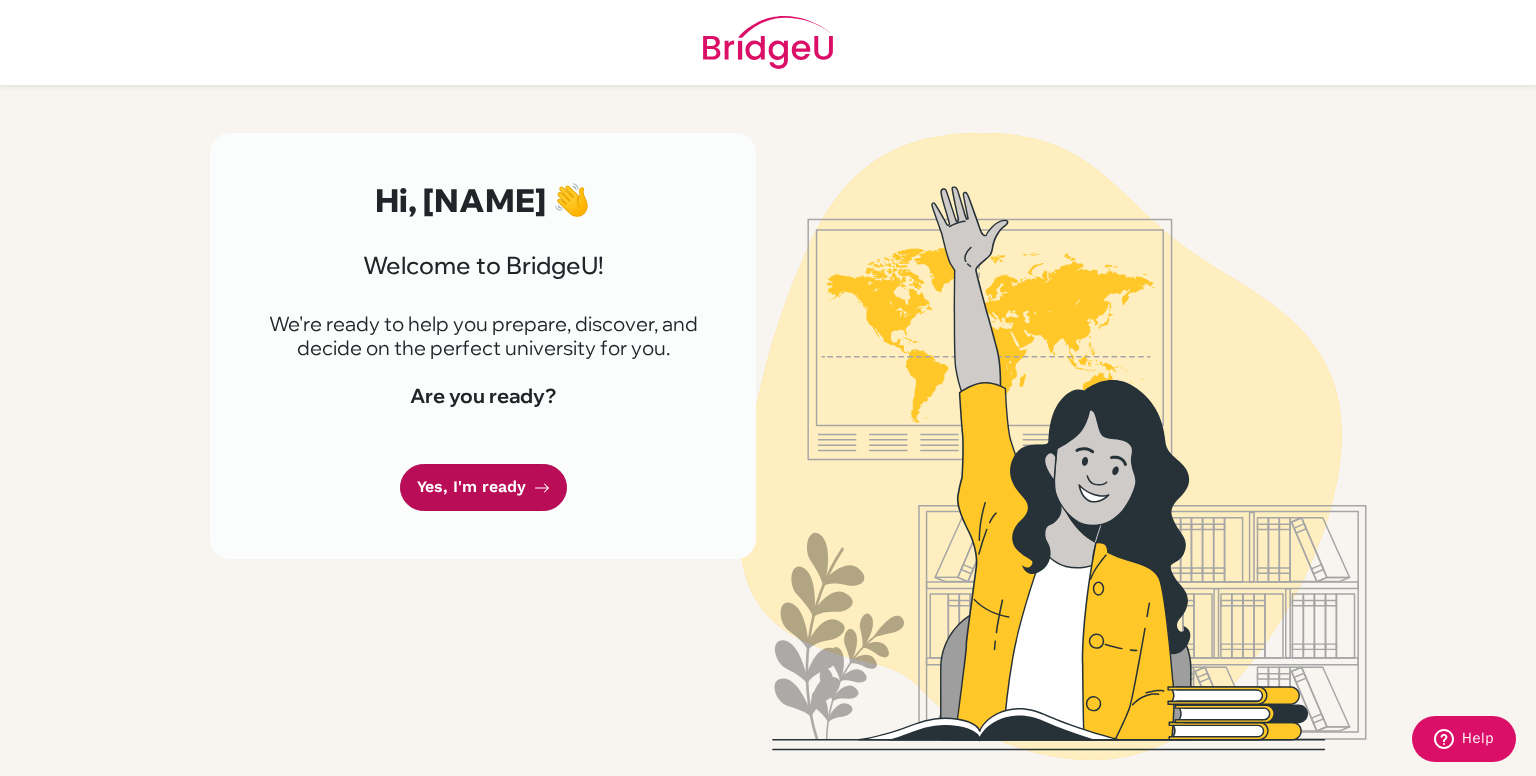 click on "Yes, I'm ready" at bounding box center [483, 487] 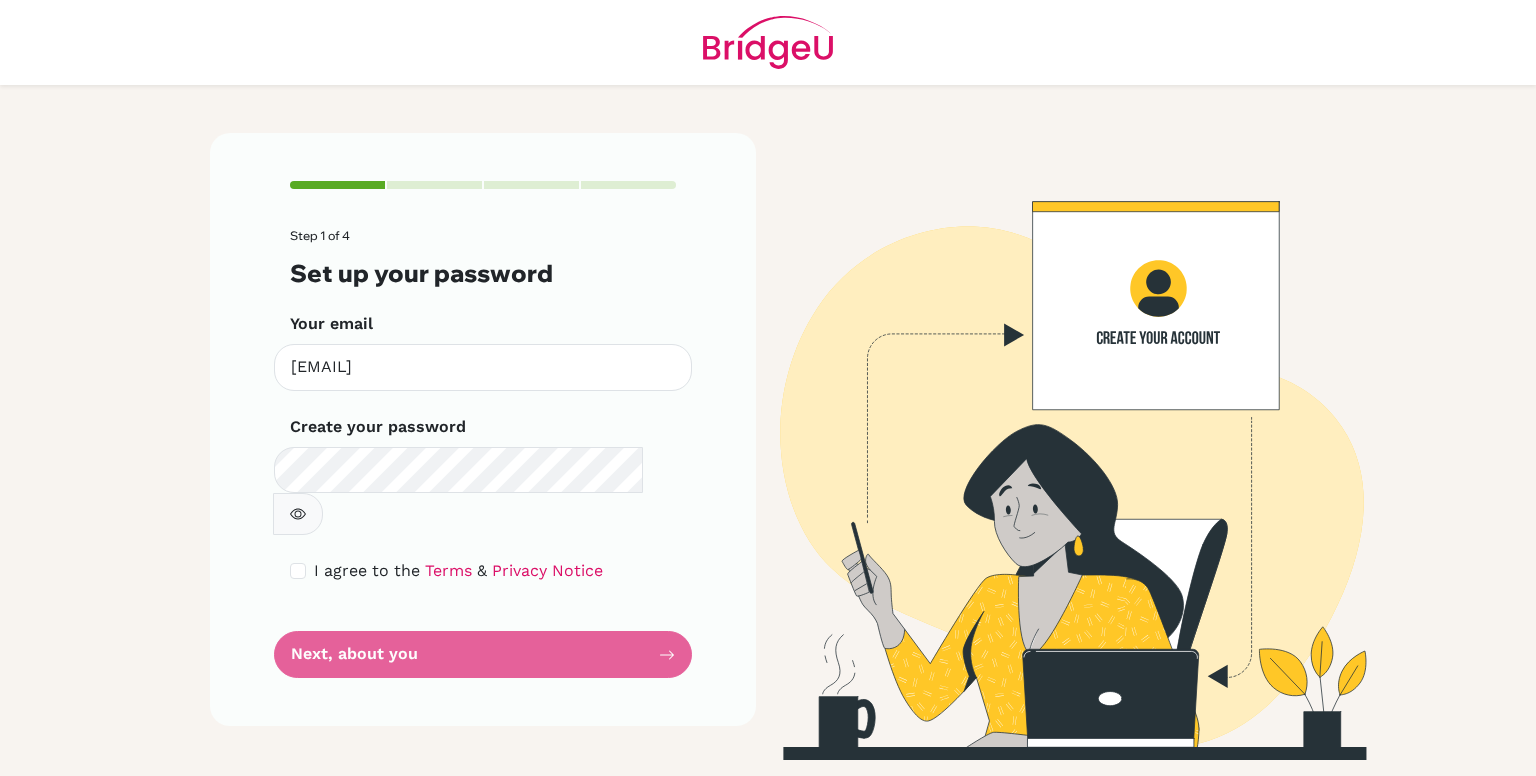 scroll, scrollTop: 0, scrollLeft: 0, axis: both 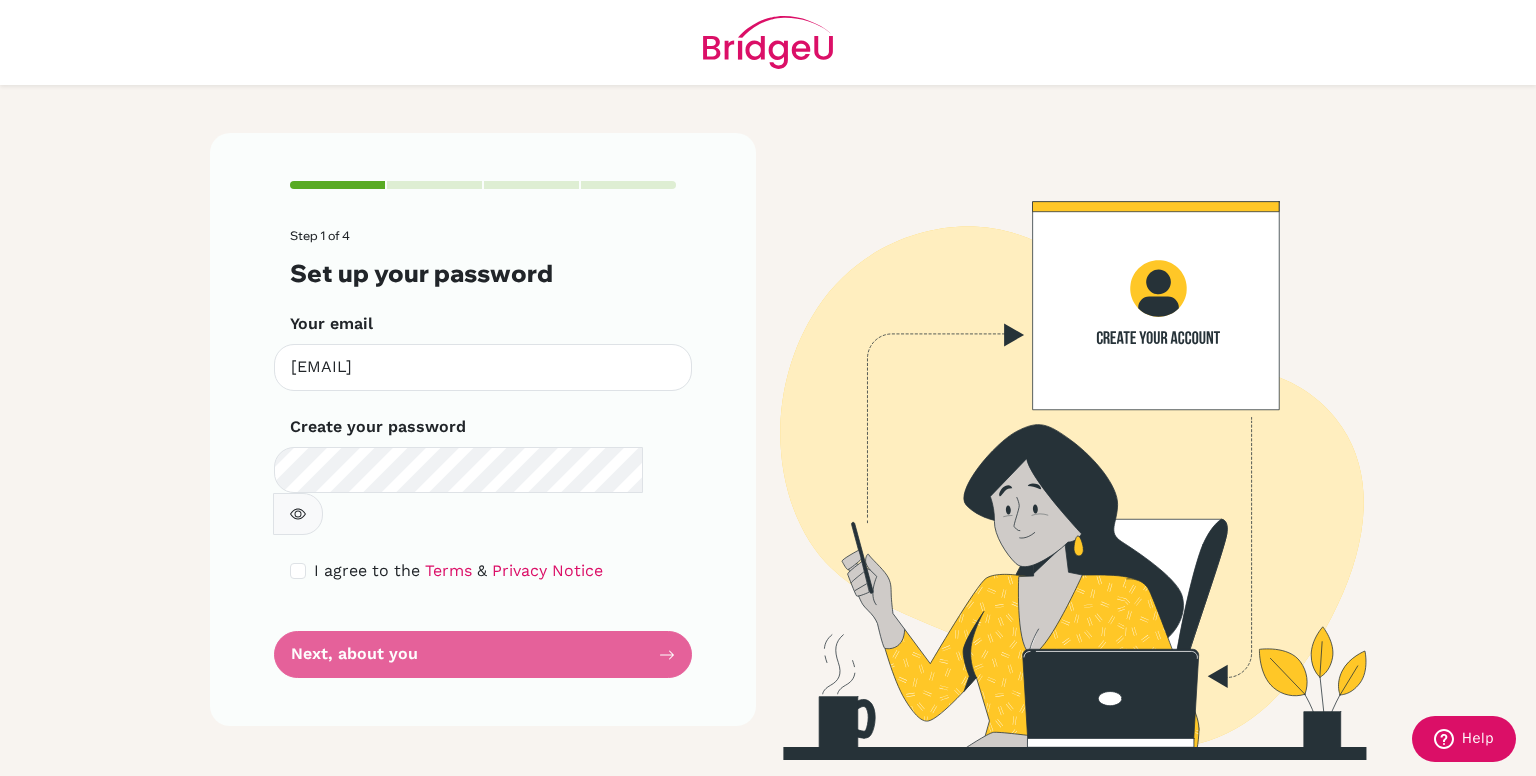 click at bounding box center (298, 514) 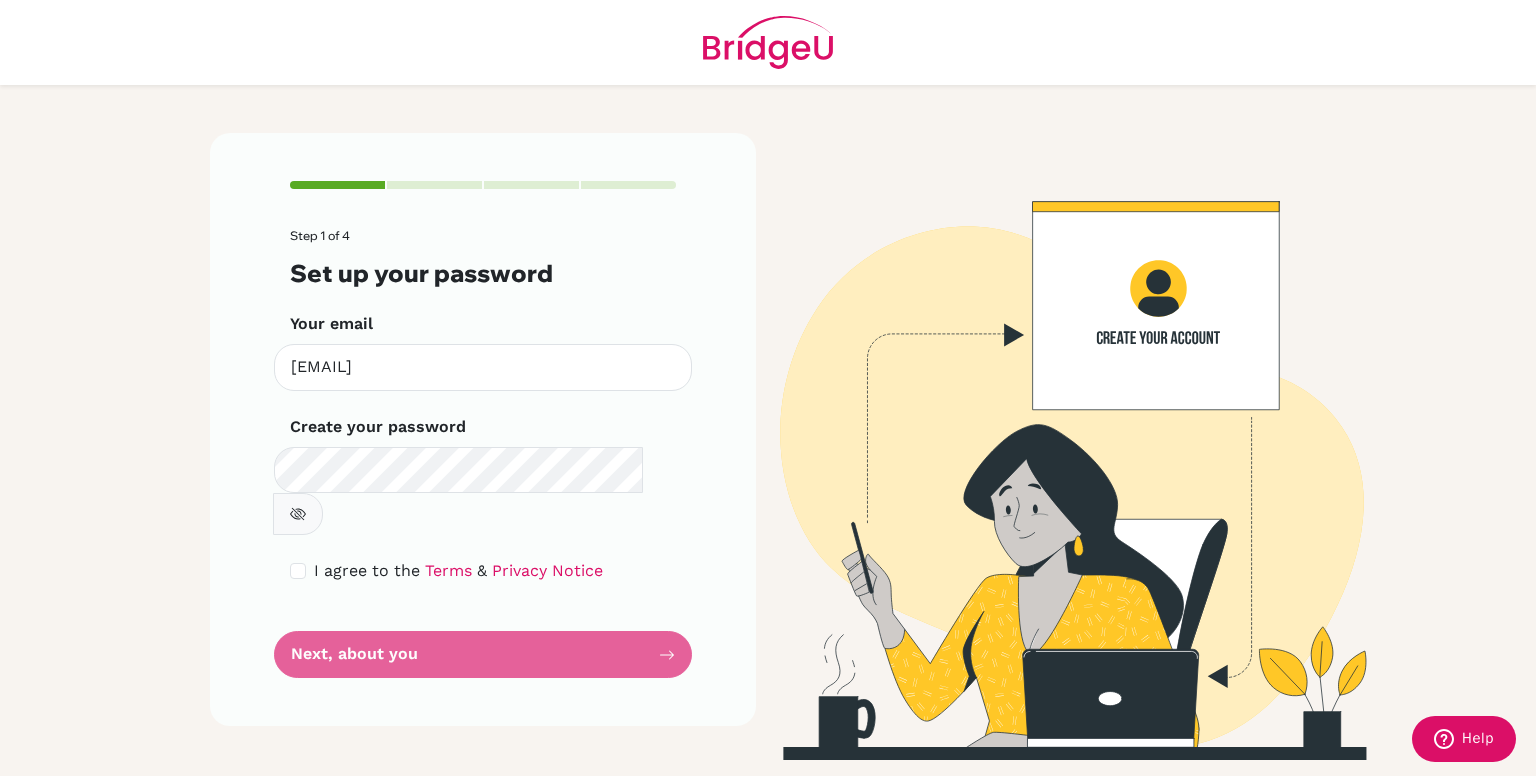 click at bounding box center [298, 514] 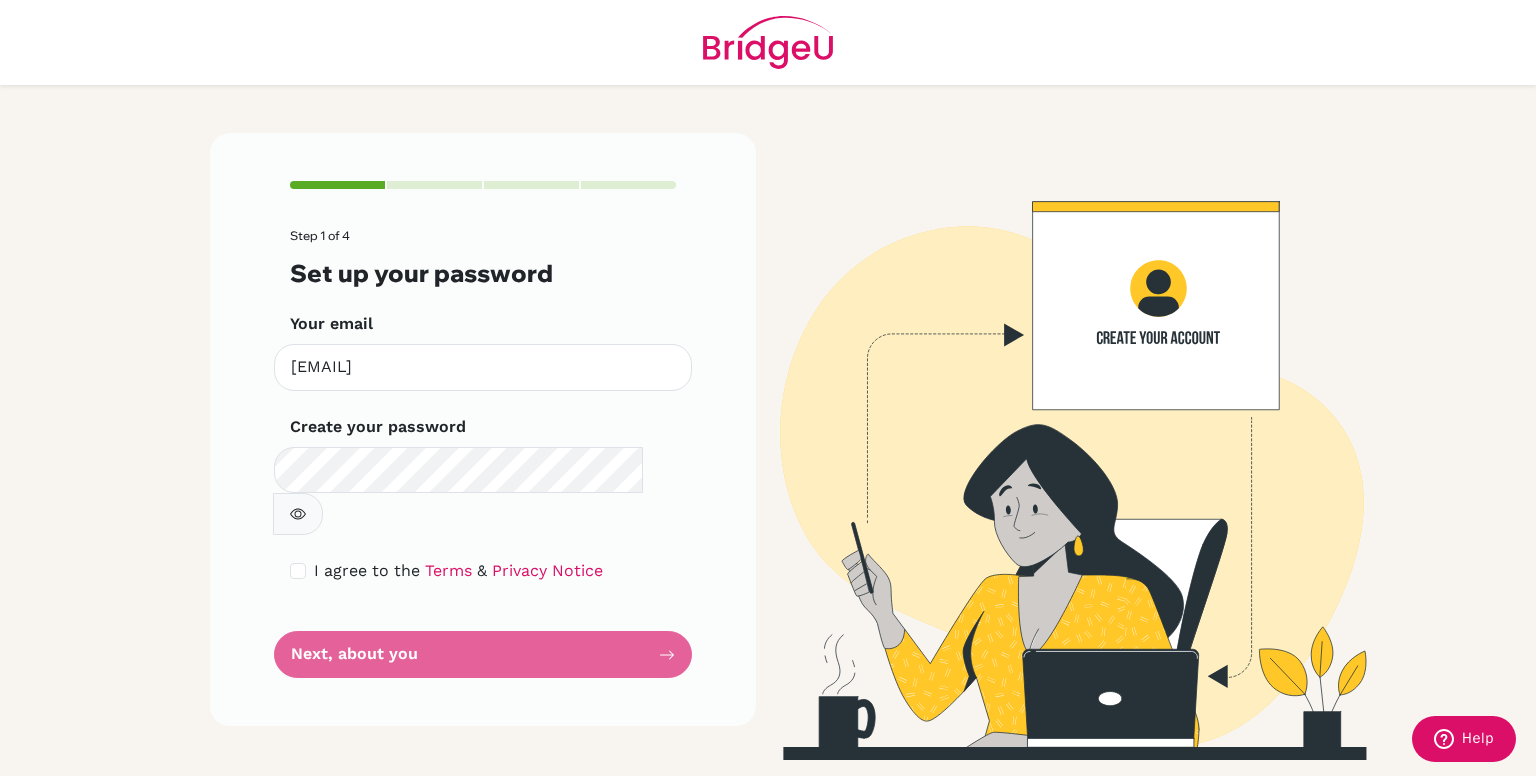 click on "Step 1 of 4
Set up your password
Your email
[EMAIL]
Invalid email
Create your password
Make sure it's at least 6 characters
I agree to the
Terms
&
Privacy Notice
Next, about you" at bounding box center (483, 453) 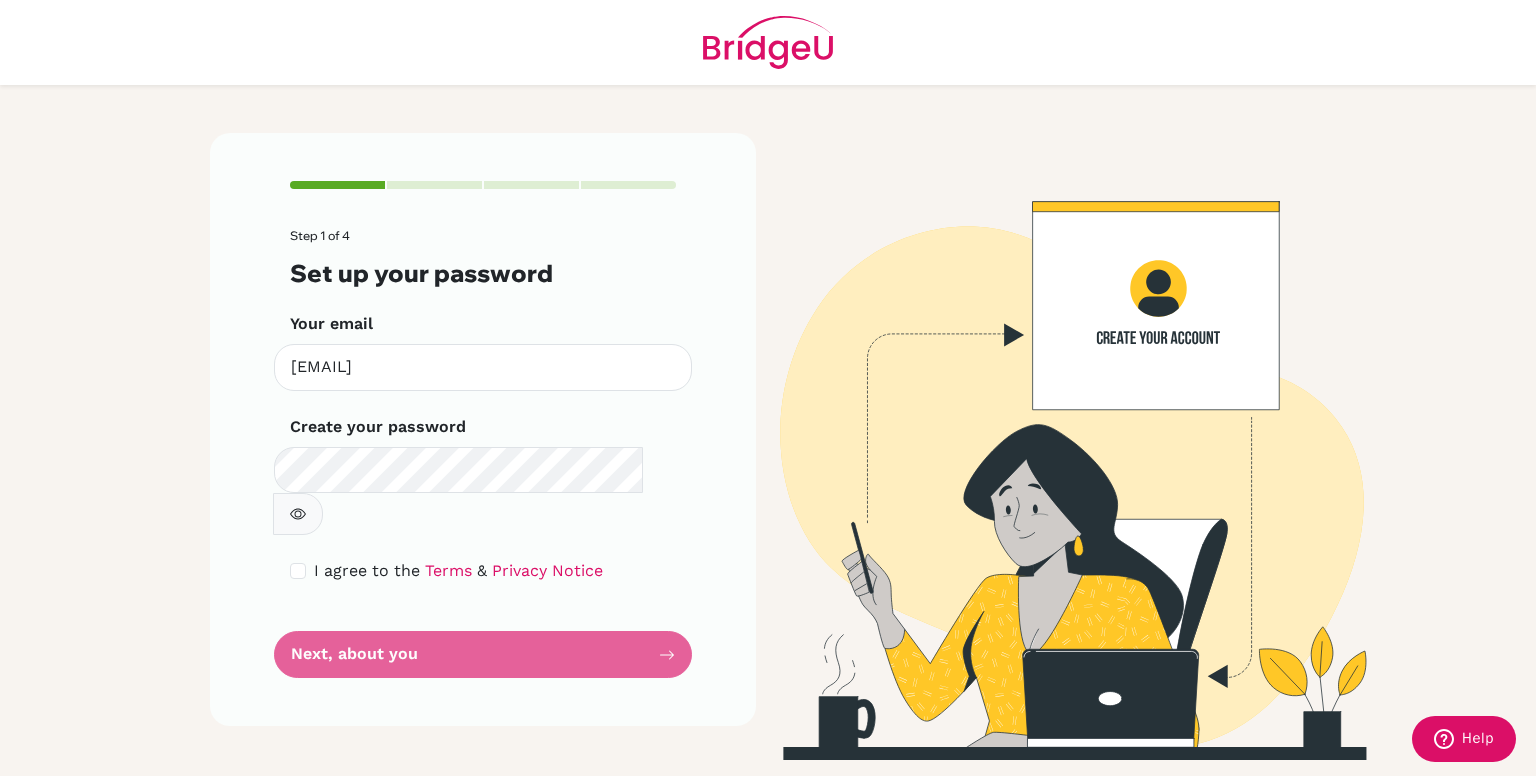 click on "I agree to the" at bounding box center [367, 570] 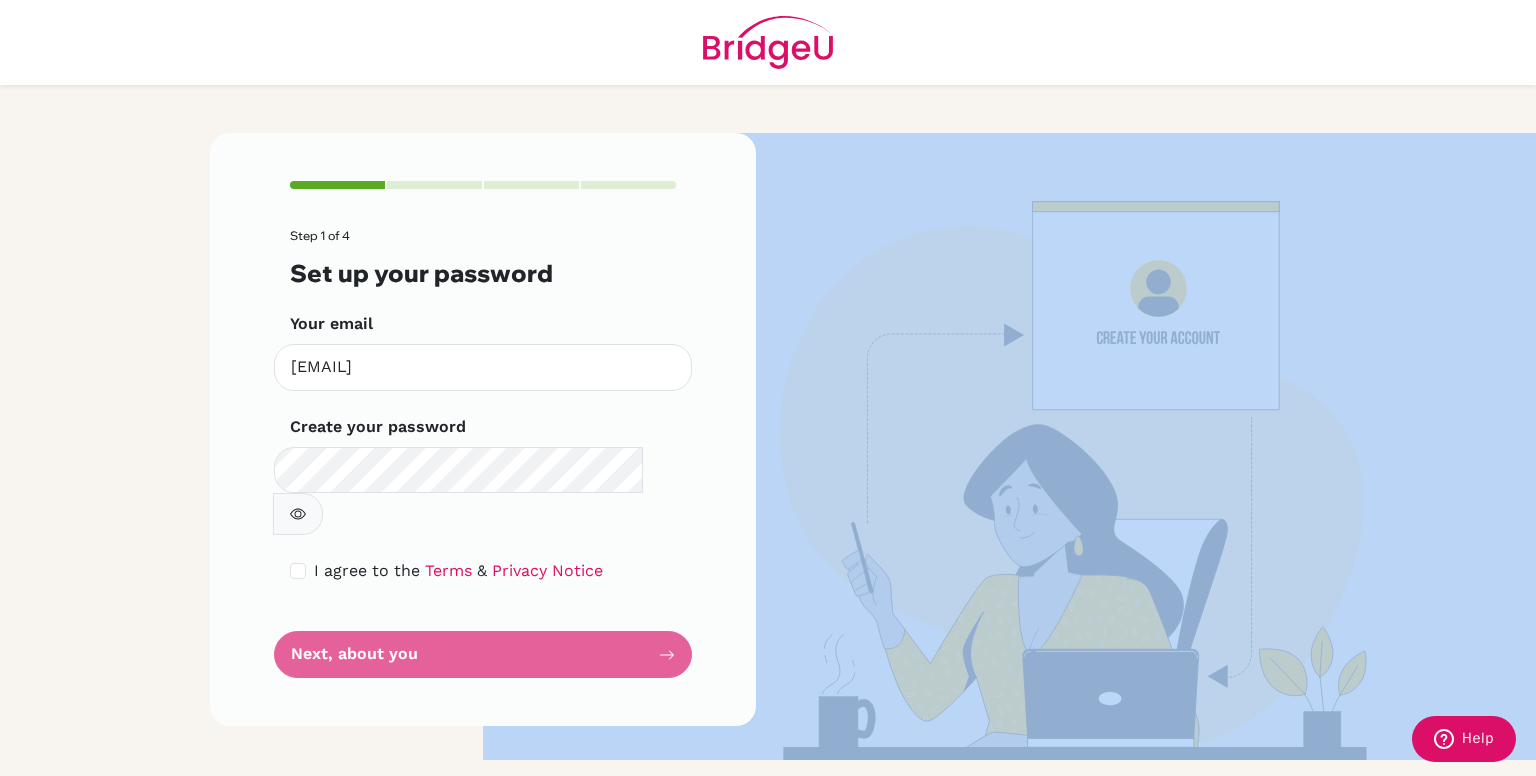click on "Step 1 of 4
Set up your password
Your email
[EMAIL]
Invalid email
Create your password
Make sure it's at least 6 characters
I agree to the
Terms
&
Privacy Notice
Next, about you" at bounding box center [483, 453] 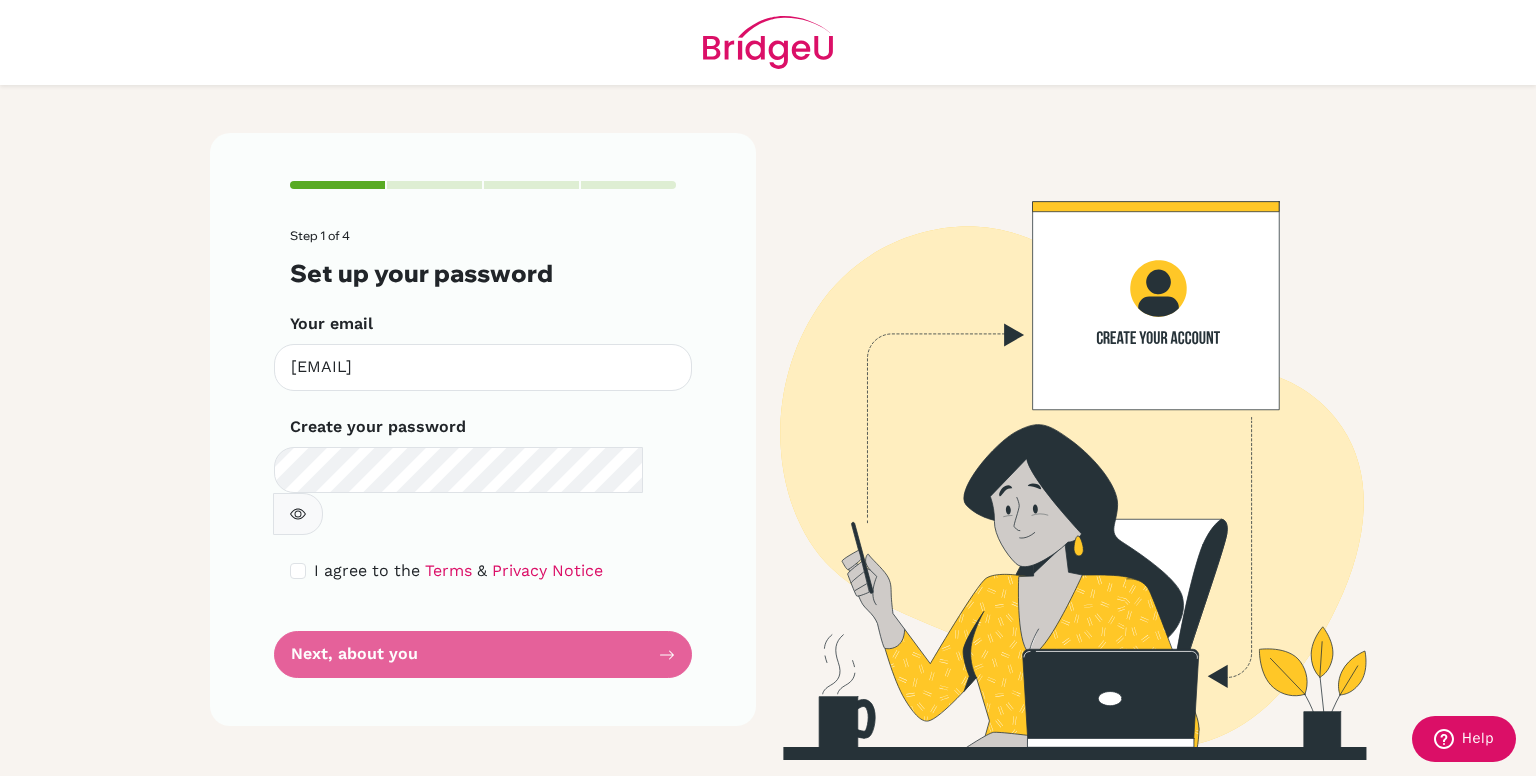 click on "Step 1 of 4
Set up your password
Your email
[EMAIL]
Invalid email
Create your password
Make sure it's at least 6 characters
I agree to the
Terms
&
Privacy Notice
Next, about you" at bounding box center [483, 453] 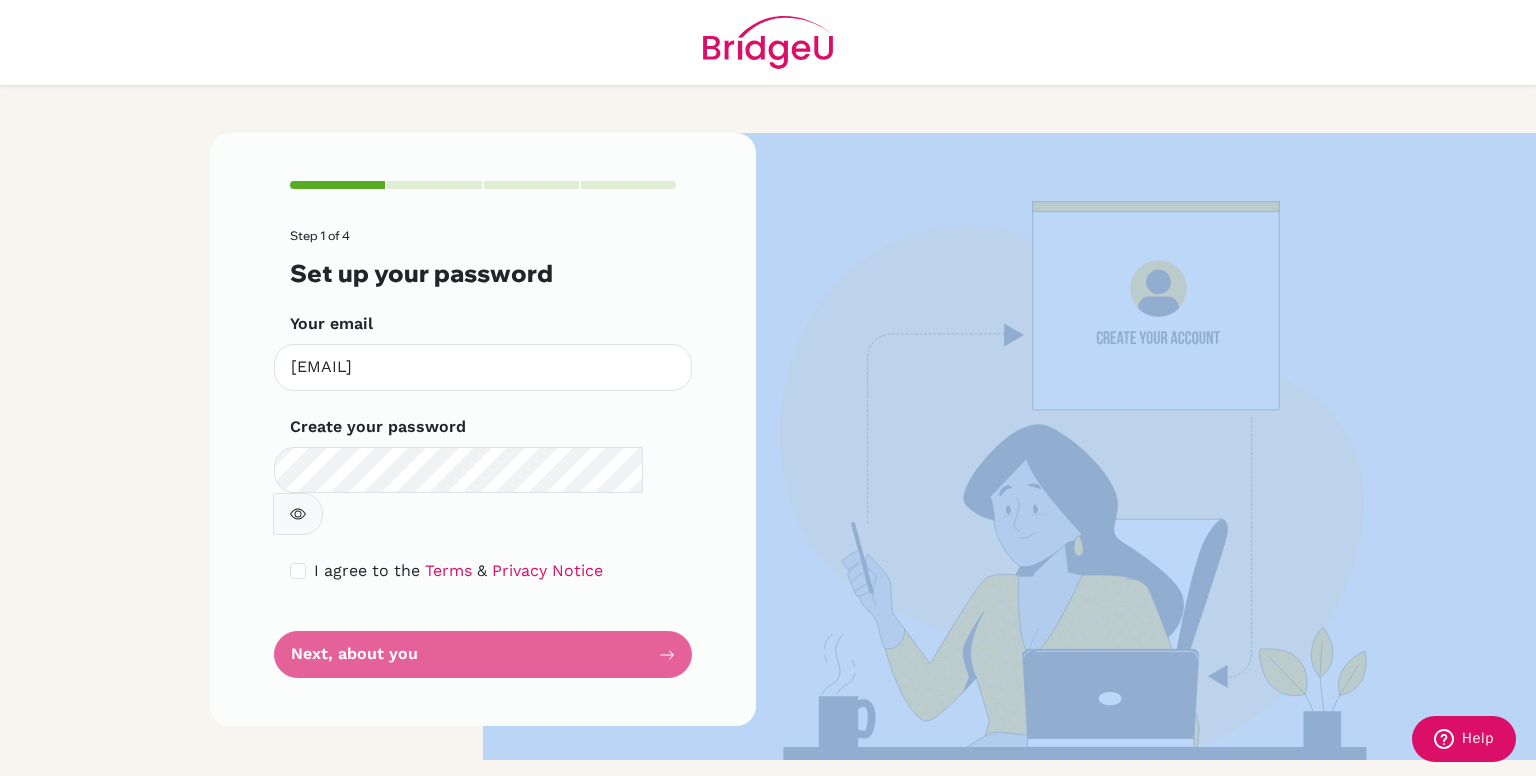 click on "Step 1 of 4
Set up your password
Your email
[EMAIL]
Invalid email
Create your password
Make sure it's at least 6 characters
I agree to the
Terms
&
Privacy Notice
Next, about you" at bounding box center (483, 453) 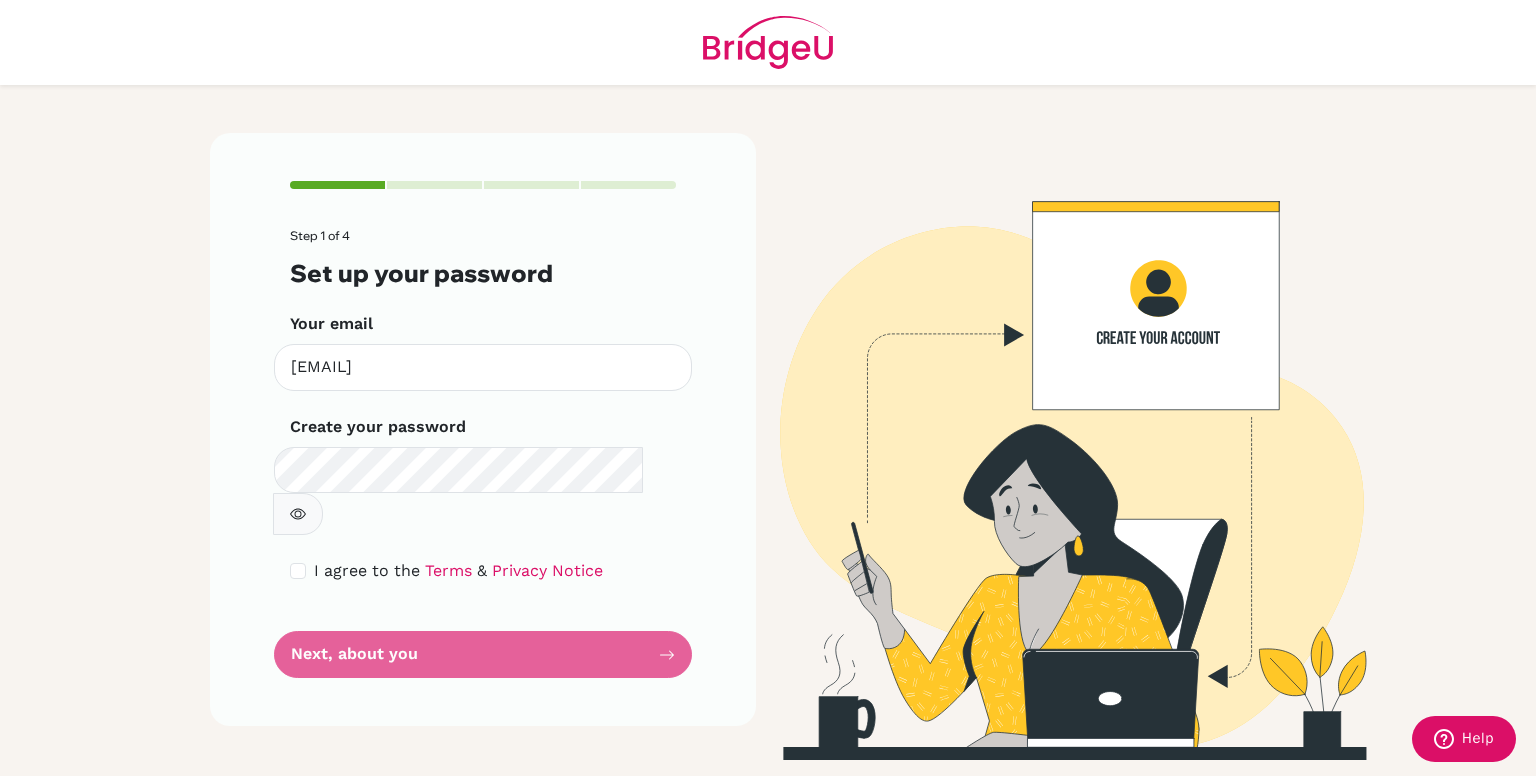 click on "Step 1 of 4
Set up your password
Your email
[EMAIL]
Invalid email
Create your password
Make sure it's at least 6 characters
I agree to the
Terms
&
Privacy Notice
Next, about you" at bounding box center [483, 453] 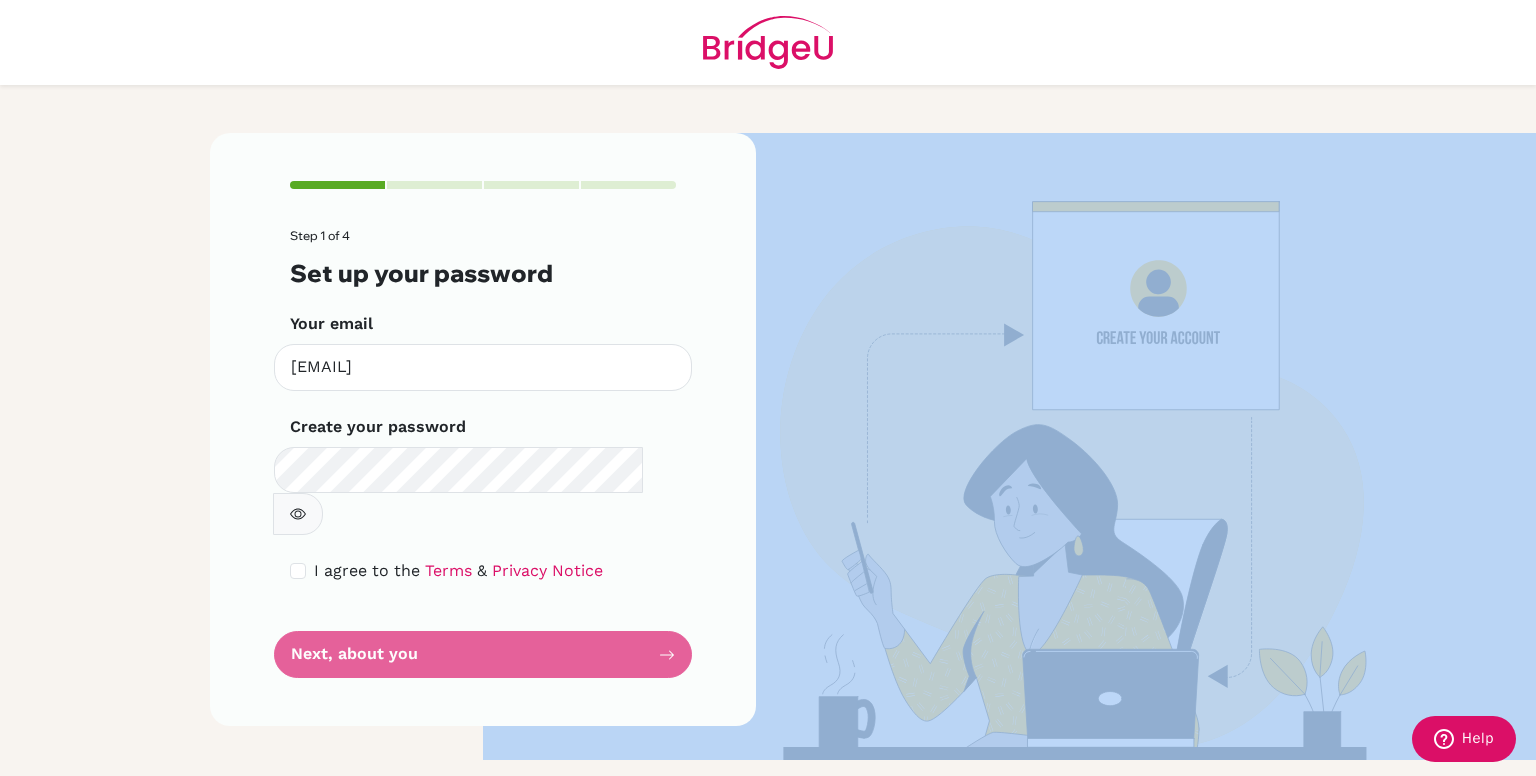 click on "Step 1 of 4
Set up your password
Your email
[EMAIL]
Invalid email
Create your password
Make sure it's at least 6 characters
I agree to the
Terms
&
Privacy Notice
Next, about you" at bounding box center (483, 453) 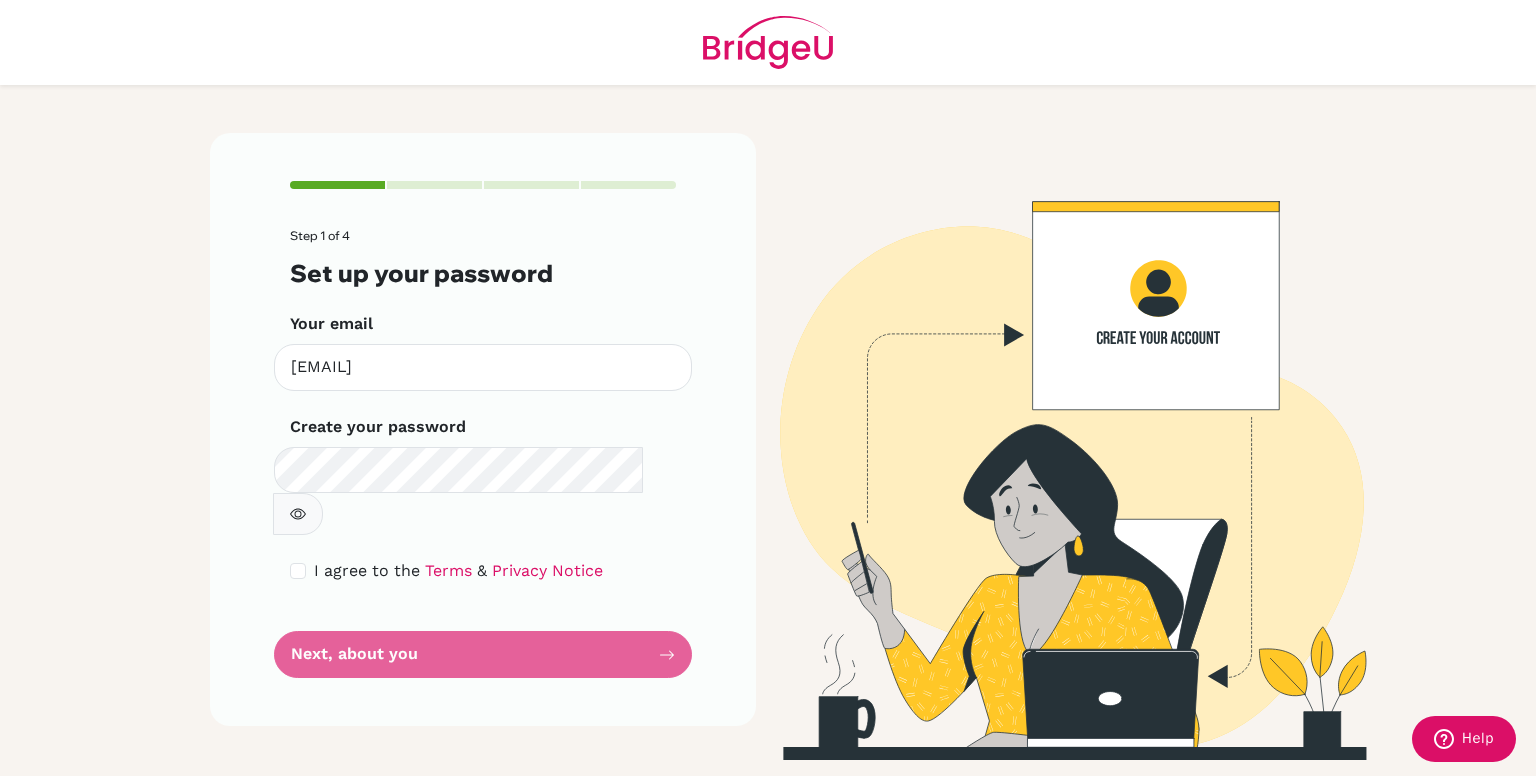 click on "Step 1 of 4
Set up your password
Your email
[EMAIL]
Invalid email
Create your password
Make sure it's at least 6 characters
I agree to the
Terms
&
Privacy Notice
Next, about you" at bounding box center [483, 453] 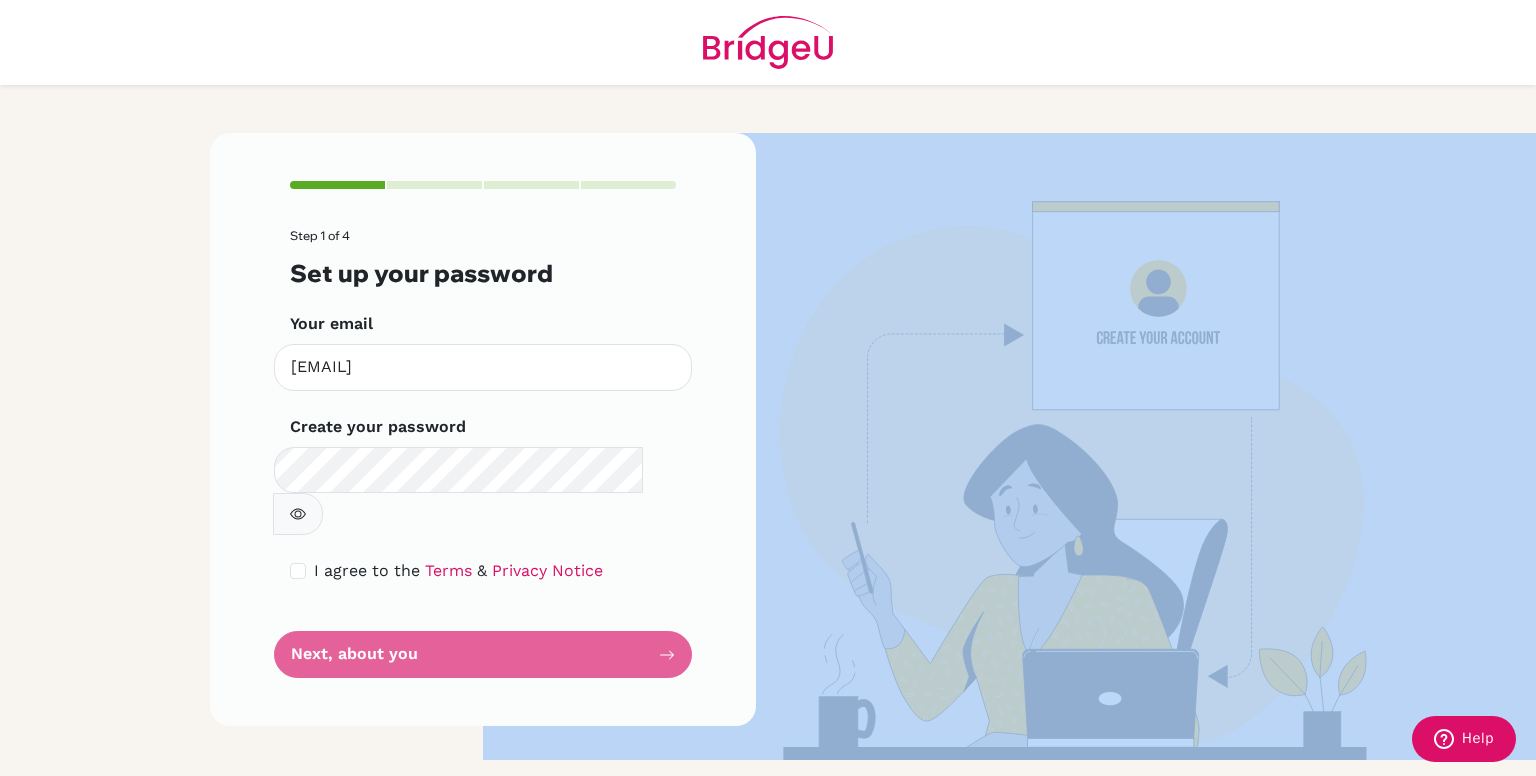 click on "Step 1 of 4
Set up your password
Your email
[EMAIL]
Invalid email
Create your password
Make sure it's at least 6 characters
I agree to the
Terms
&
Privacy Notice
Next, about you" at bounding box center [483, 453] 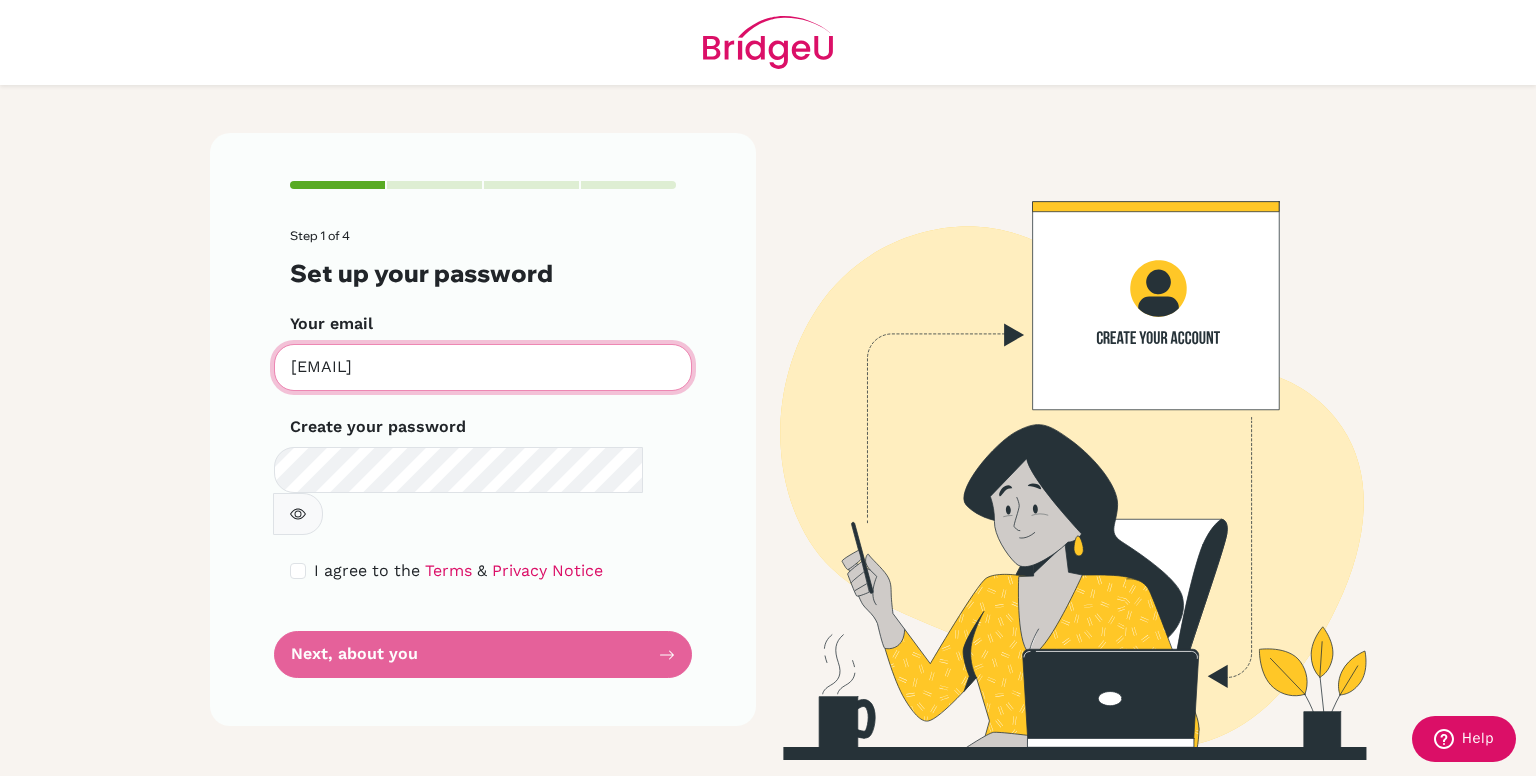 click on "[EMAIL]" at bounding box center [483, 367] 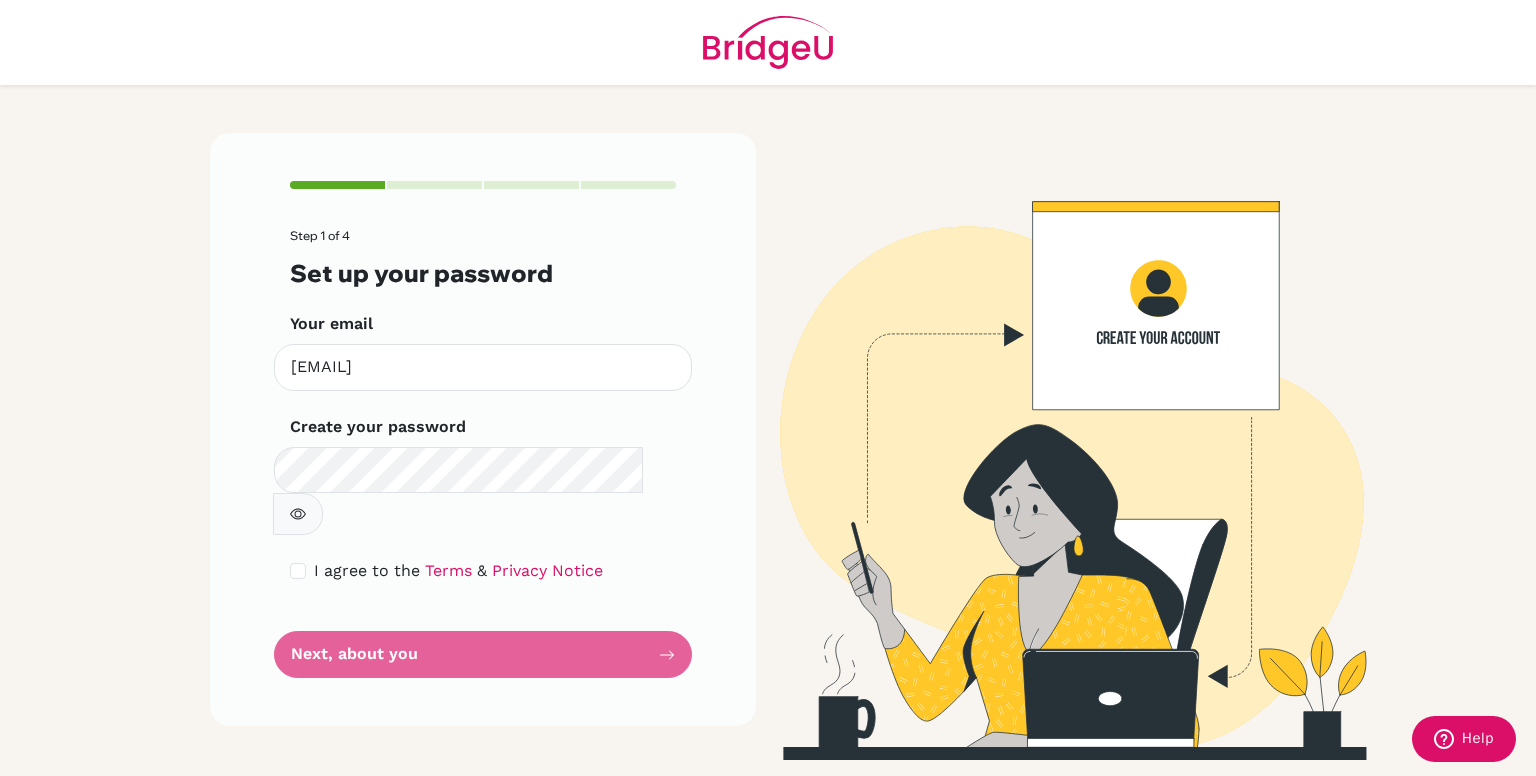 click 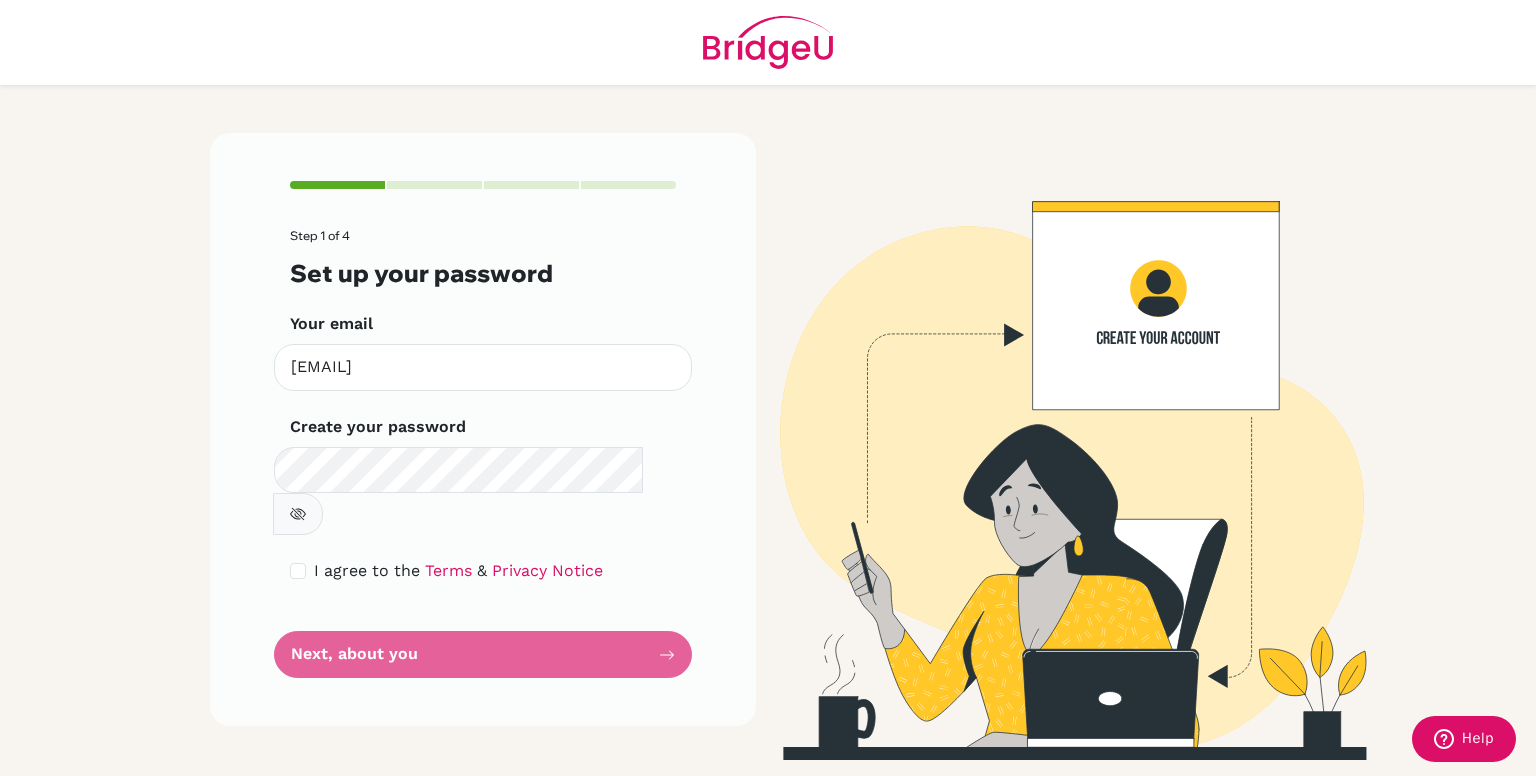 click 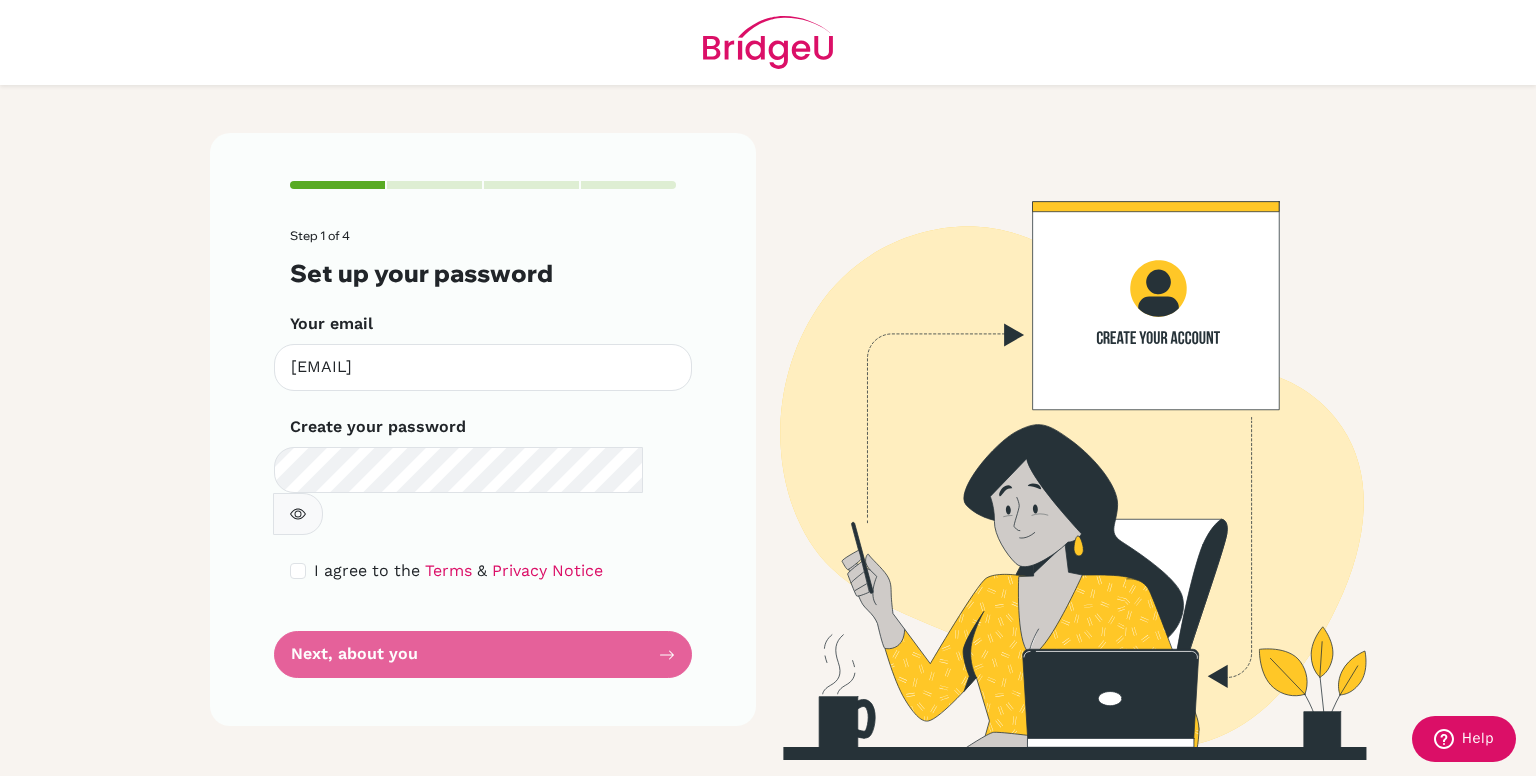 click on "I agree to the
Terms
&
Privacy Notice" at bounding box center [458, 571] 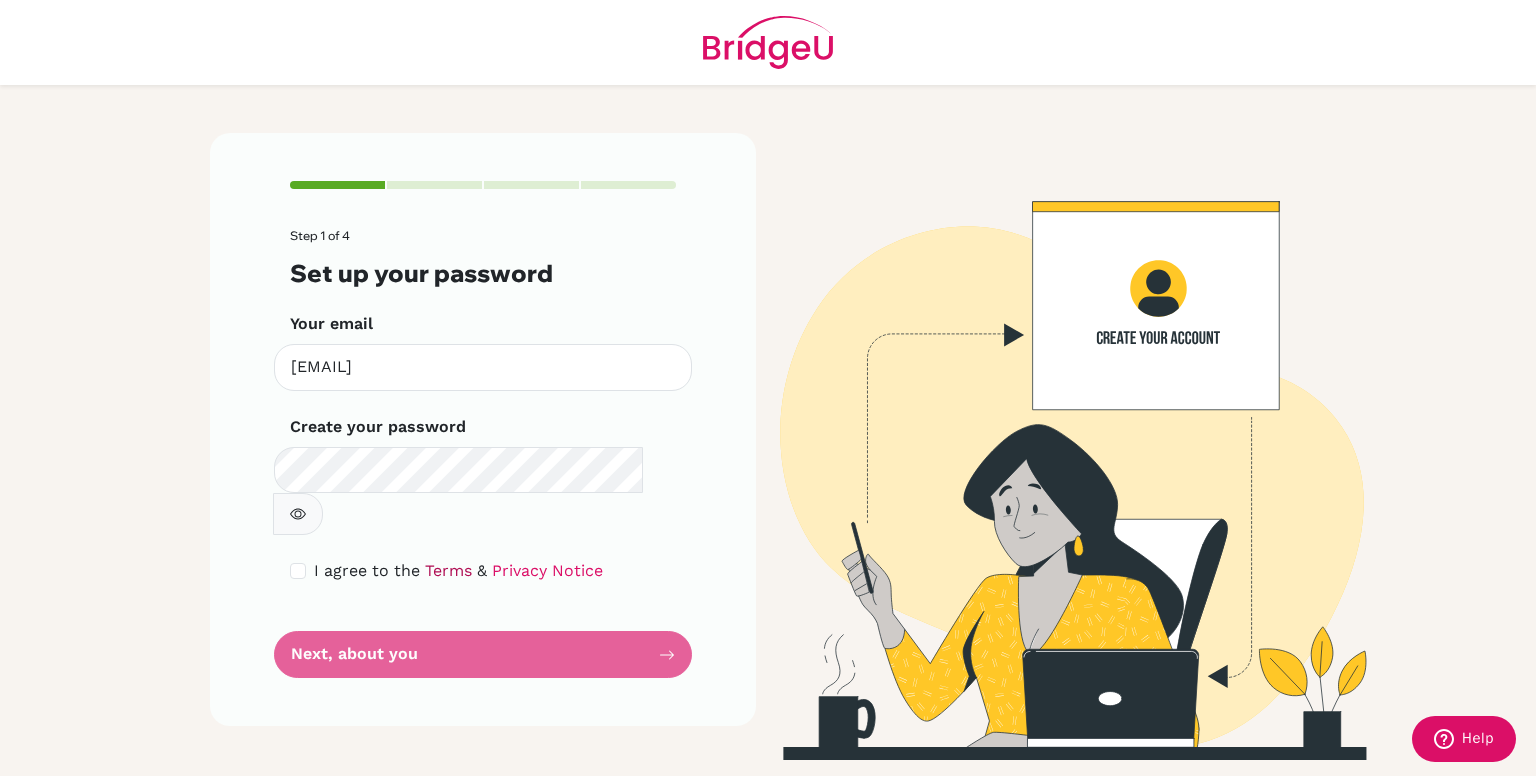 click on "Terms" at bounding box center (448, 570) 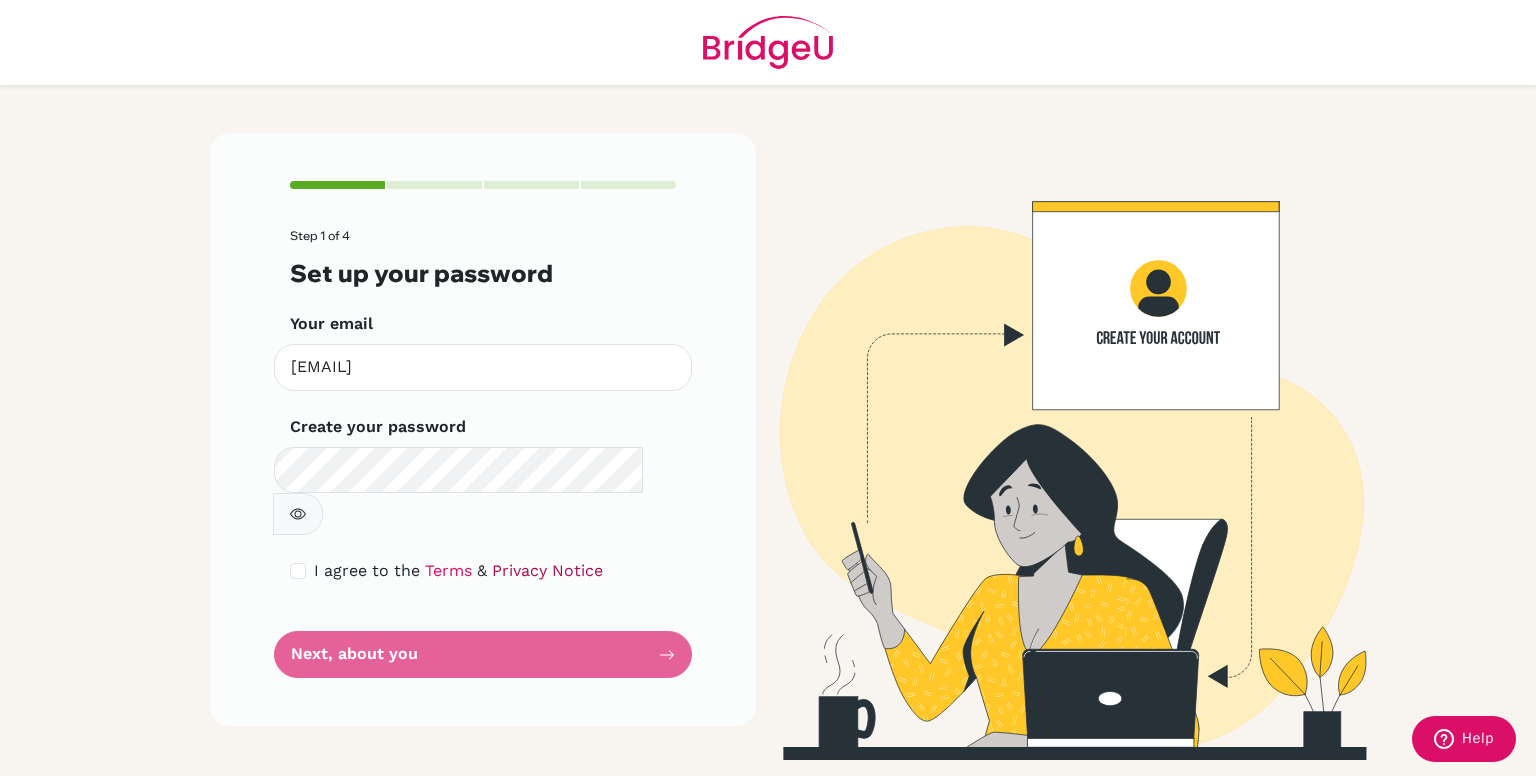 click on "Privacy Notice" at bounding box center [547, 570] 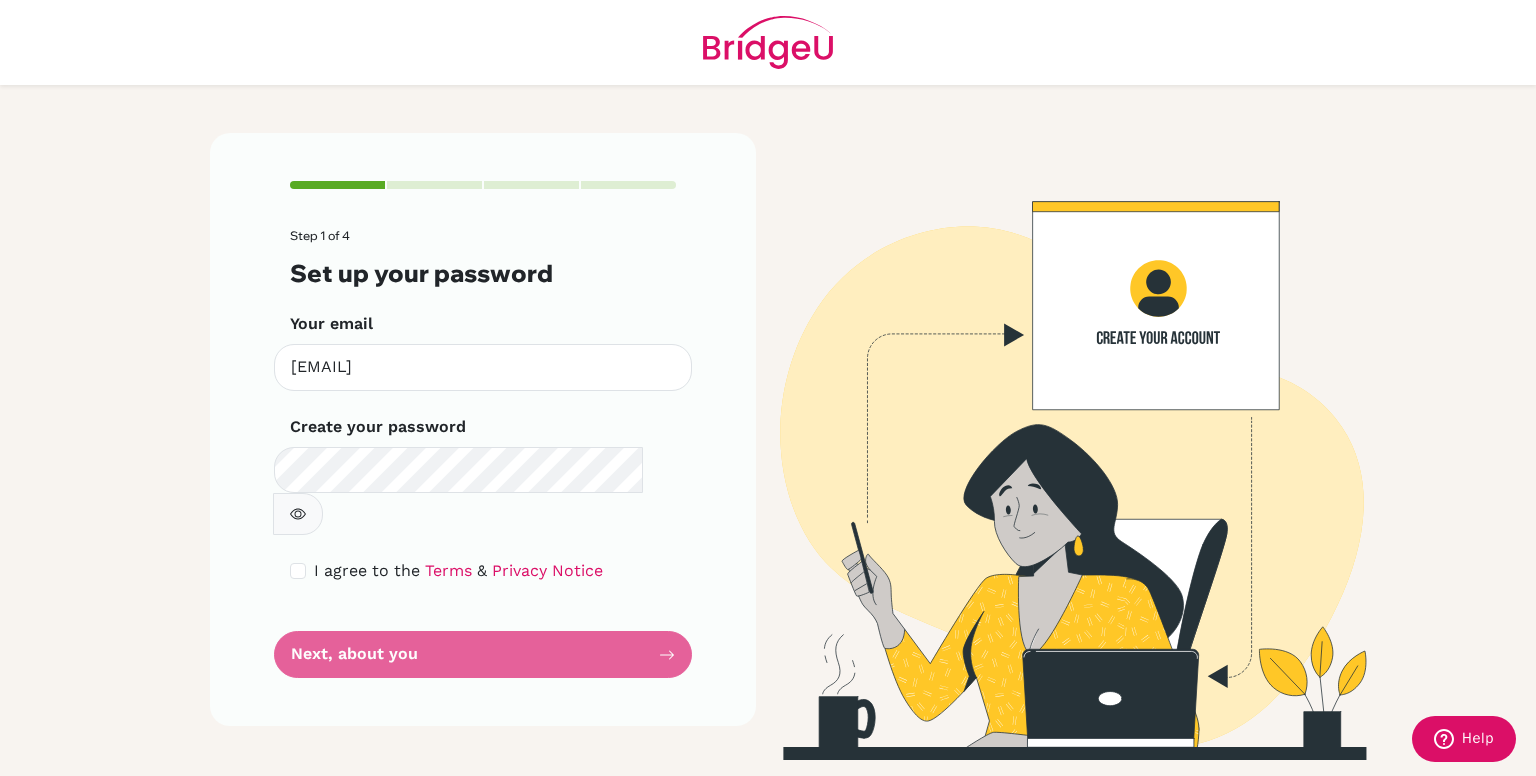 click on "Step 1 of 4
Set up your password
Your email
[EMAIL]
Invalid email
Create your password
Make sure it's at least 6 characters
I agree to the
Terms
&
Privacy Notice
Next, about you" at bounding box center (483, 453) 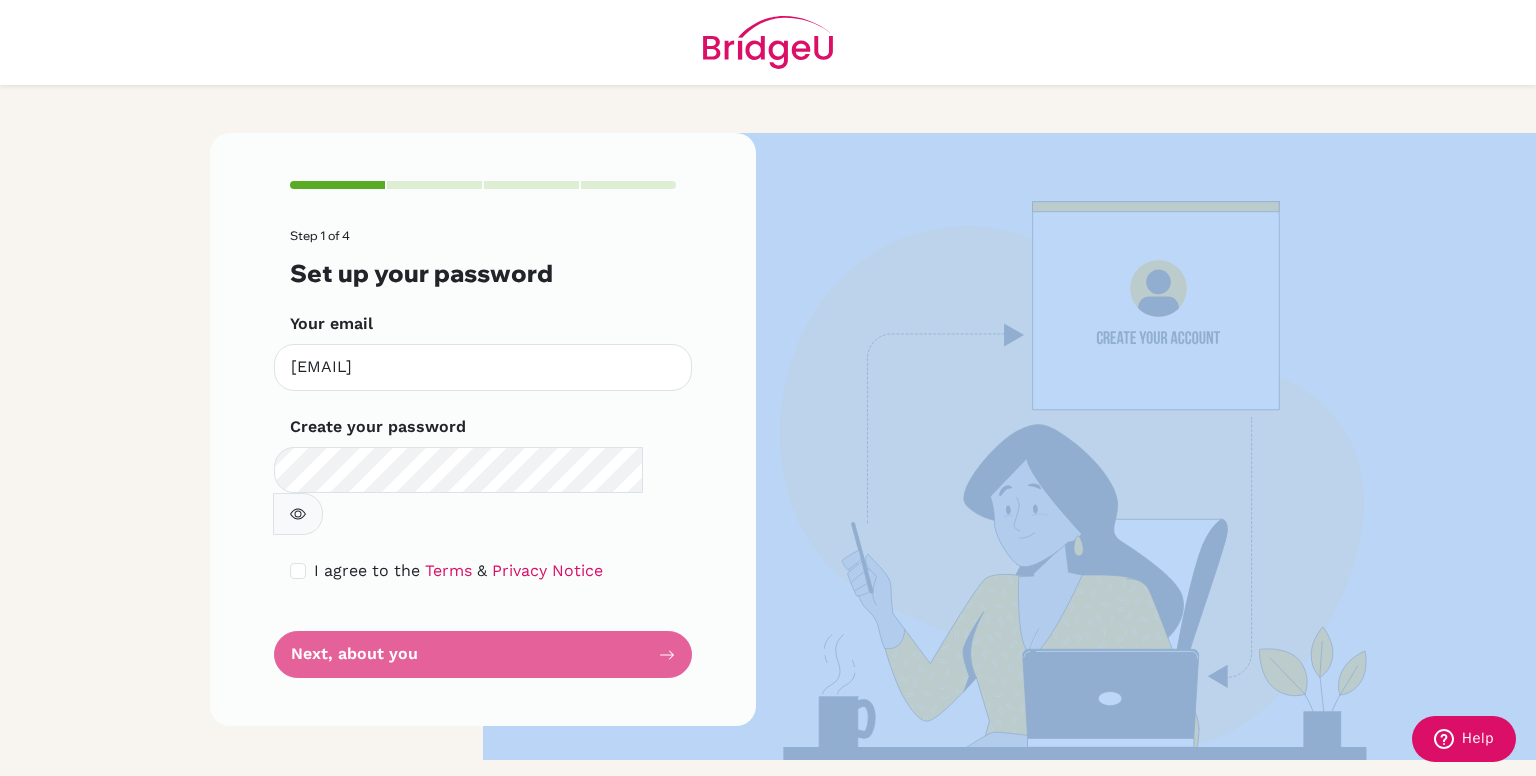click on "Step 1 of 4
Set up your password
Your email
[EMAIL]
Invalid email
Create your password
Make sure it's at least 6 characters
I agree to the
Terms
&
Privacy Notice
Next, about you" at bounding box center (483, 453) 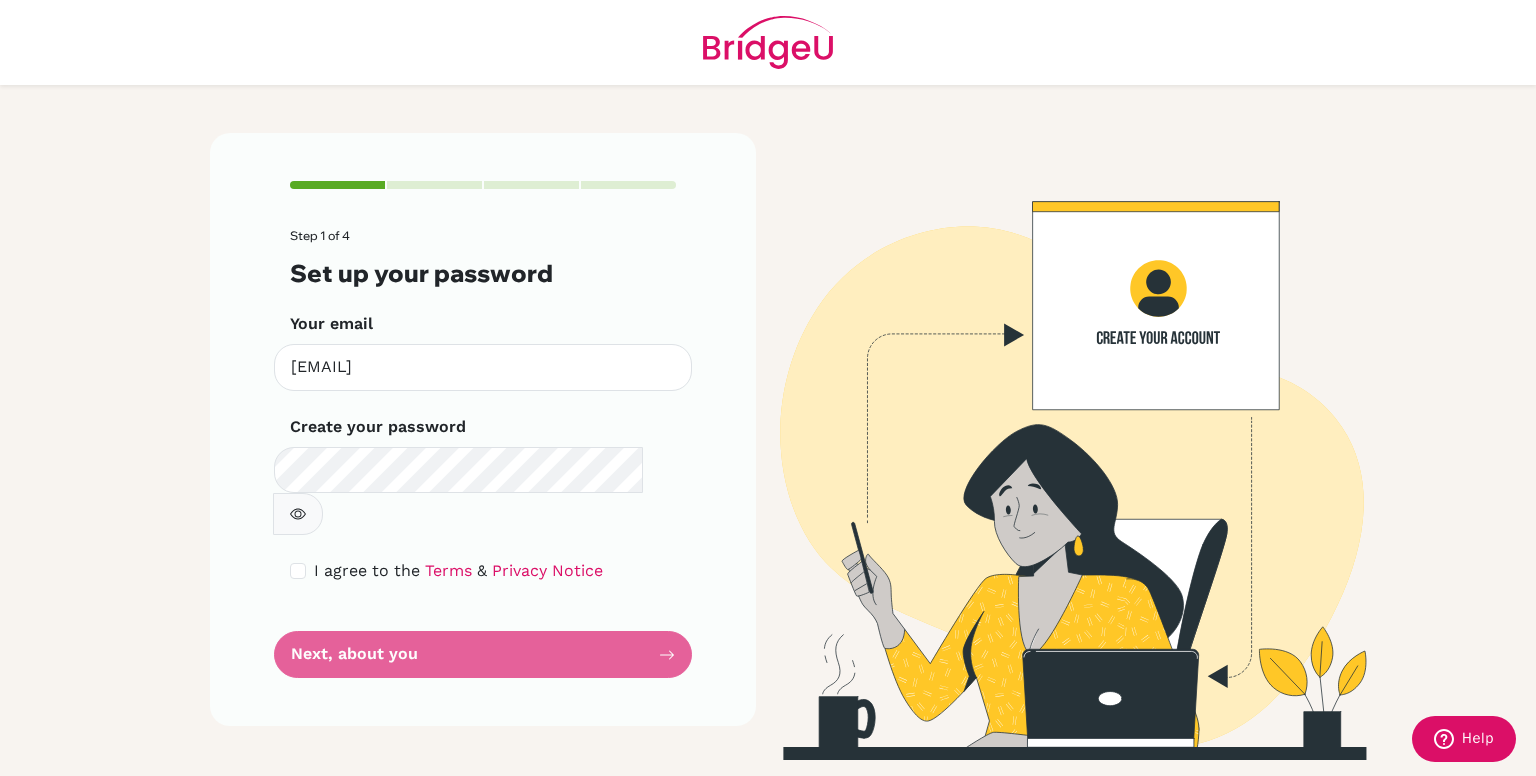click on "Step 1 of 4
Set up your password
Your email
[EMAIL]
Invalid email
Create your password
Make sure it's at least 6 characters
I agree to the
Terms
&
Privacy Notice
Next, about you" at bounding box center [768, 388] 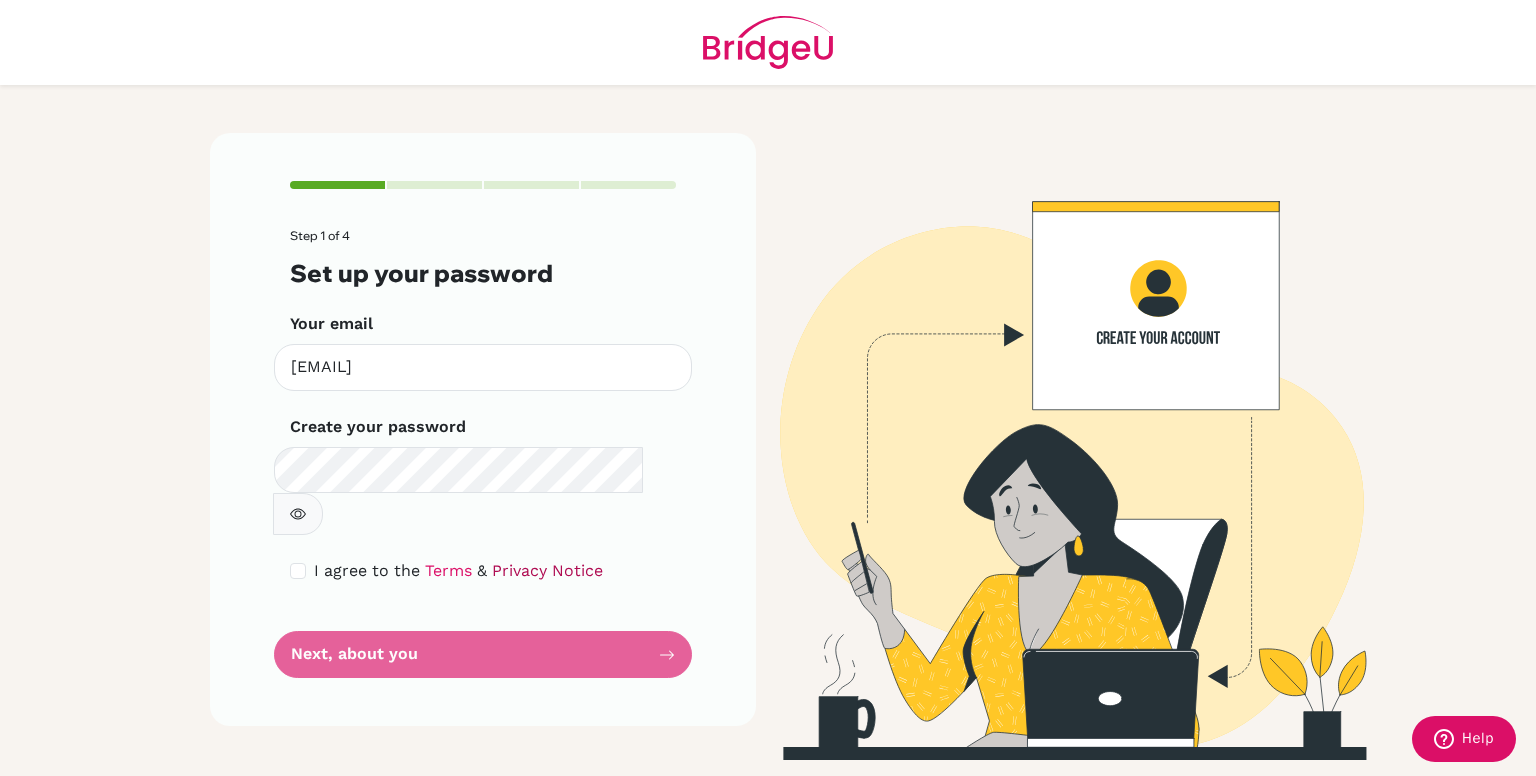 click on "Privacy Notice" at bounding box center (547, 570) 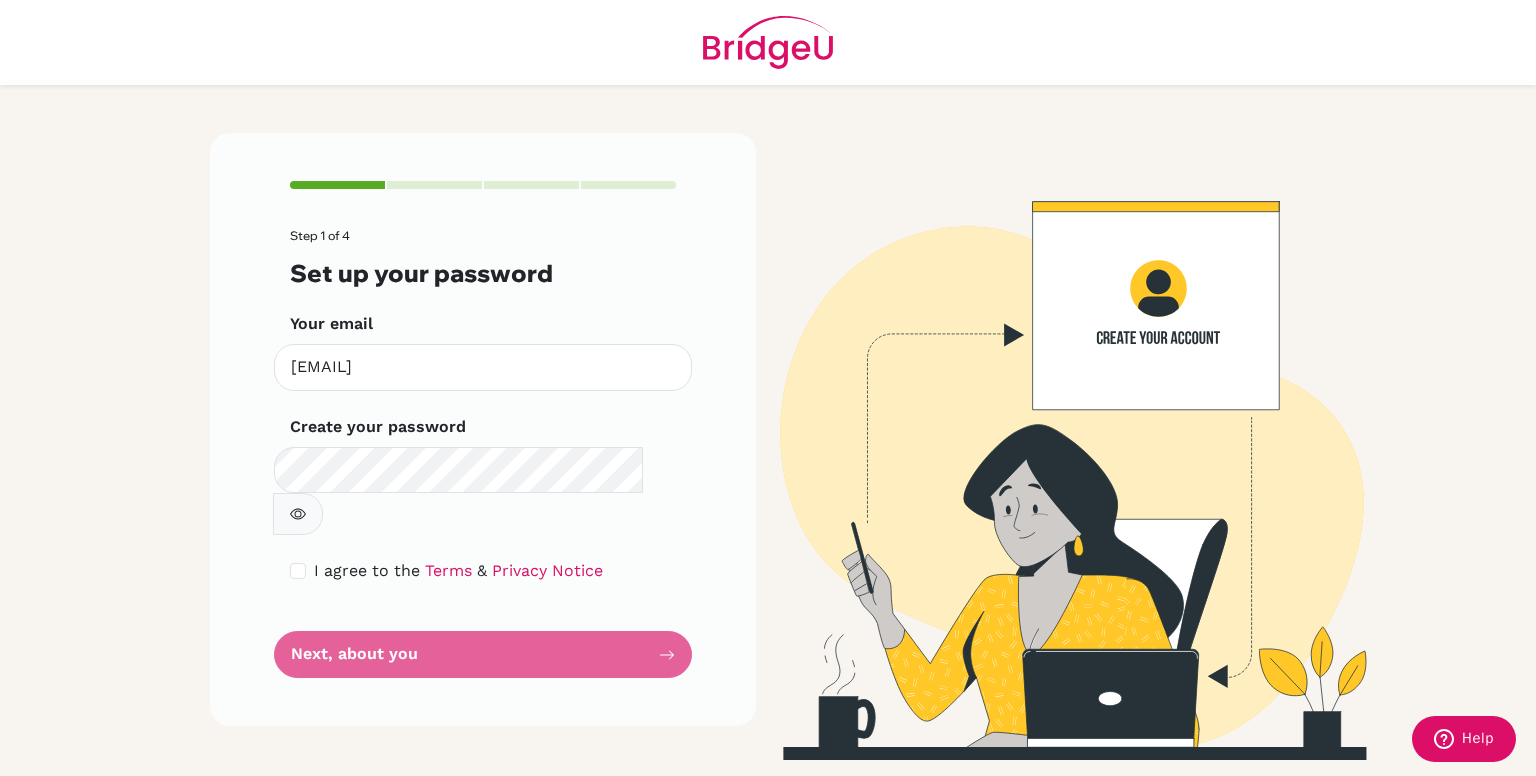 click on "Step 1 of 4
Set up your password
Your email
[EMAIL]
Invalid email
Create your password
Make sure it's at least 6 characters
I agree to the
Terms
&
Privacy Notice
Next, about you" at bounding box center [483, 453] 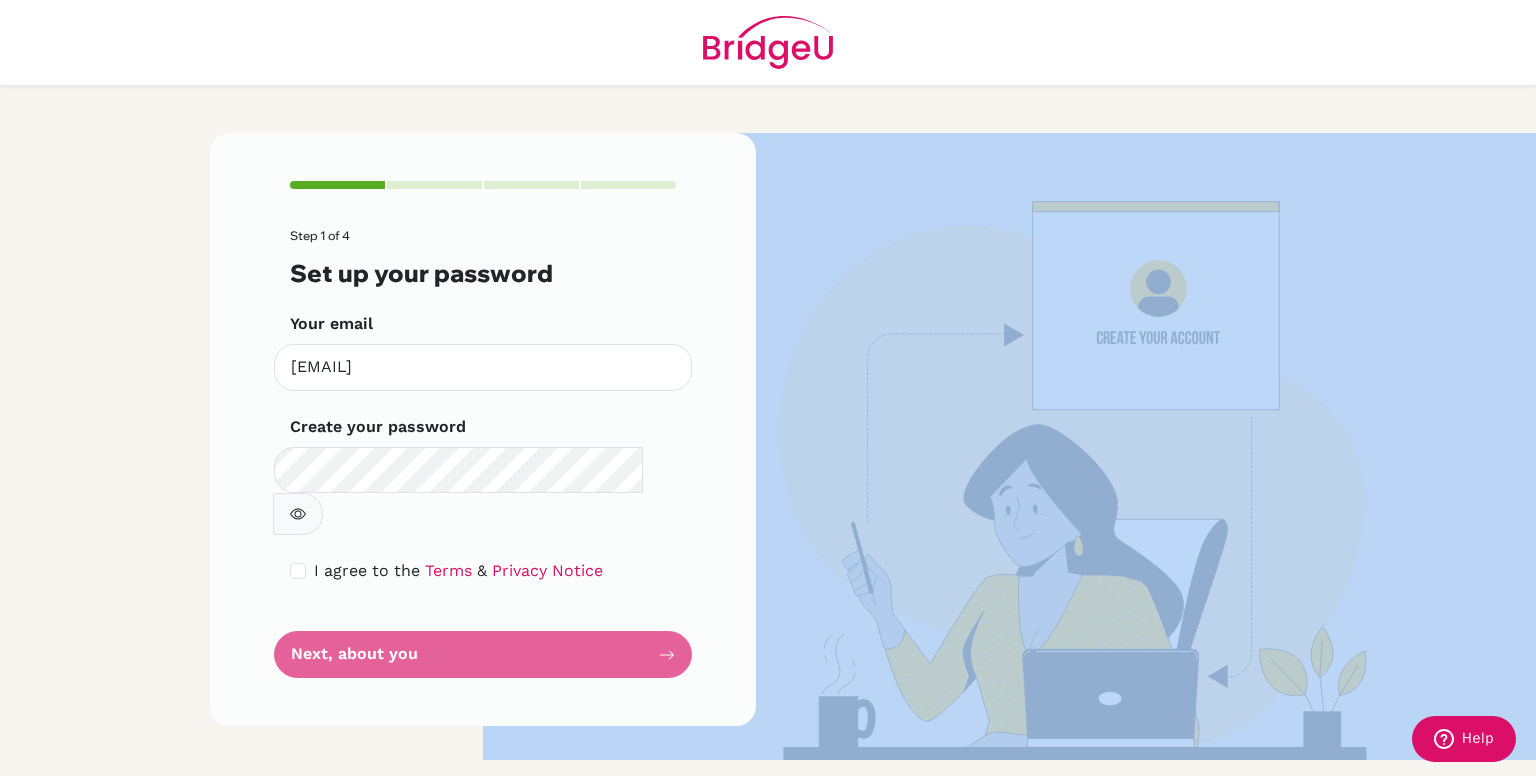 click on "Step 1 of 4
Set up your password
Your email
[EMAIL]
Invalid email
Create your password
Make sure it's at least 6 characters
I agree to the
Terms
&
Privacy Notice
Next, about you" at bounding box center [483, 453] 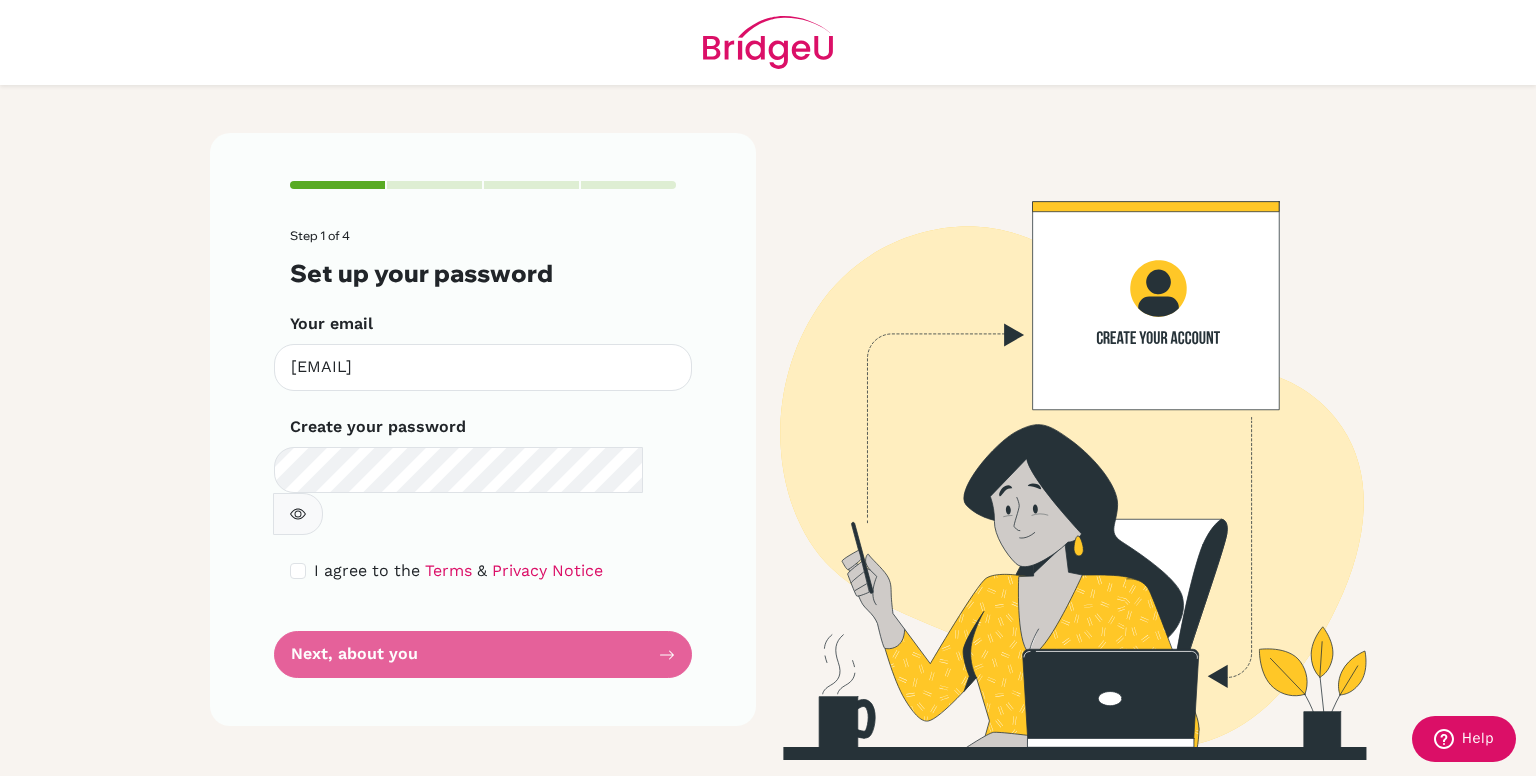 click on "Step 1 of 4
Set up your password
Your email
[EMAIL]
Invalid email
Create your password
Make sure it's at least 6 characters
I agree to the
Terms
&
Privacy Notice
Next, about you" at bounding box center (483, 453) 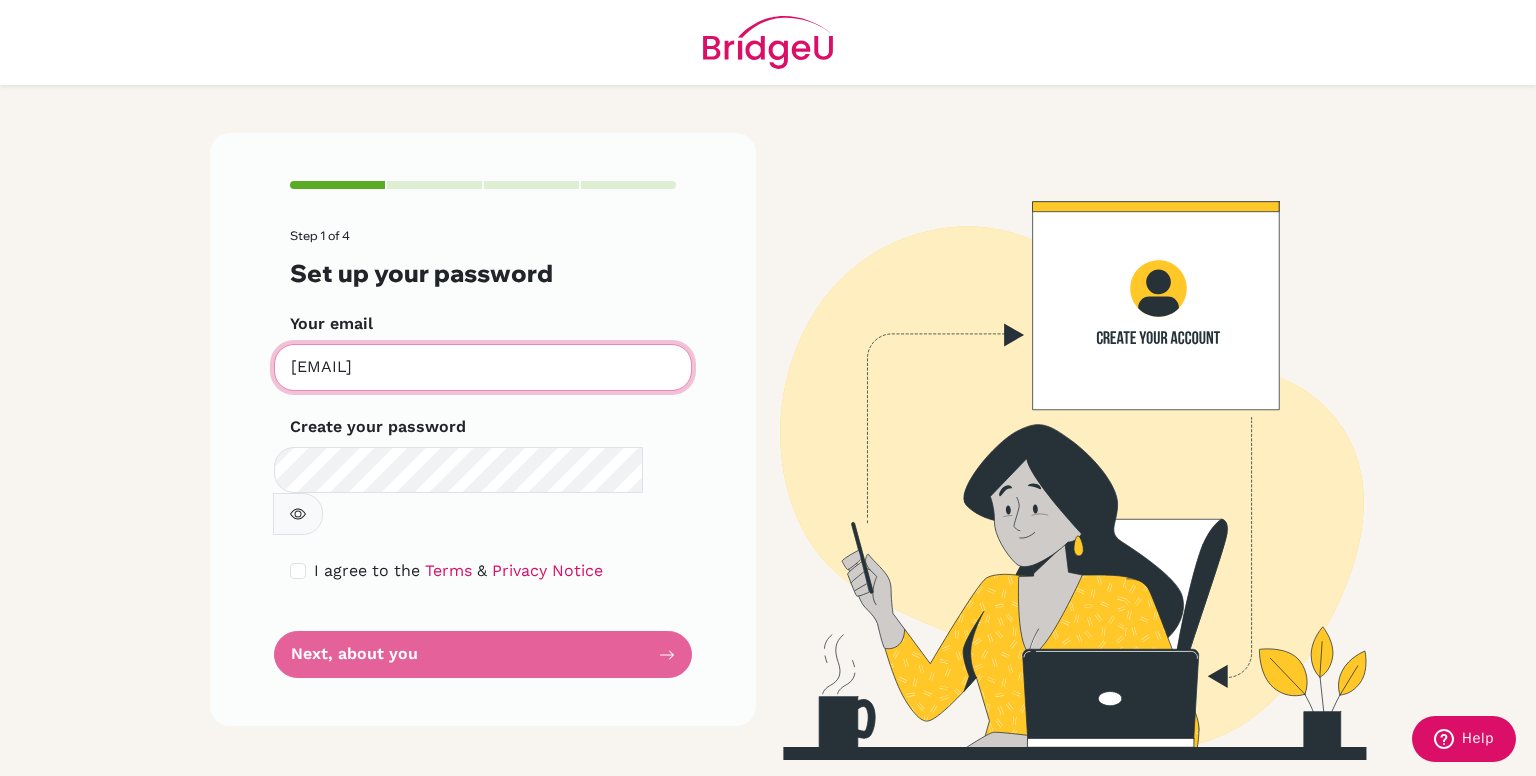 click on "[EMAIL]" at bounding box center [483, 367] 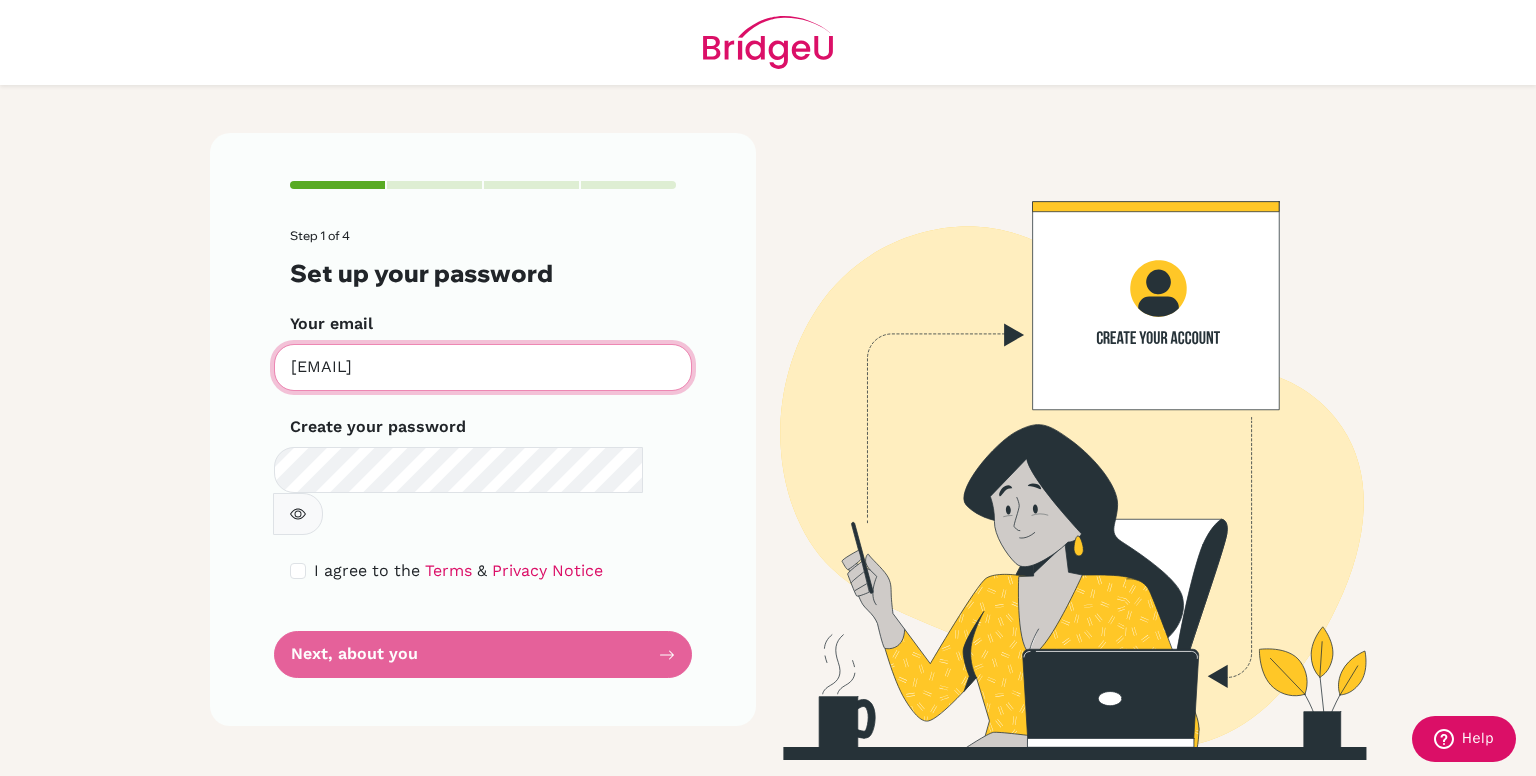 type on "[EMAIL]" 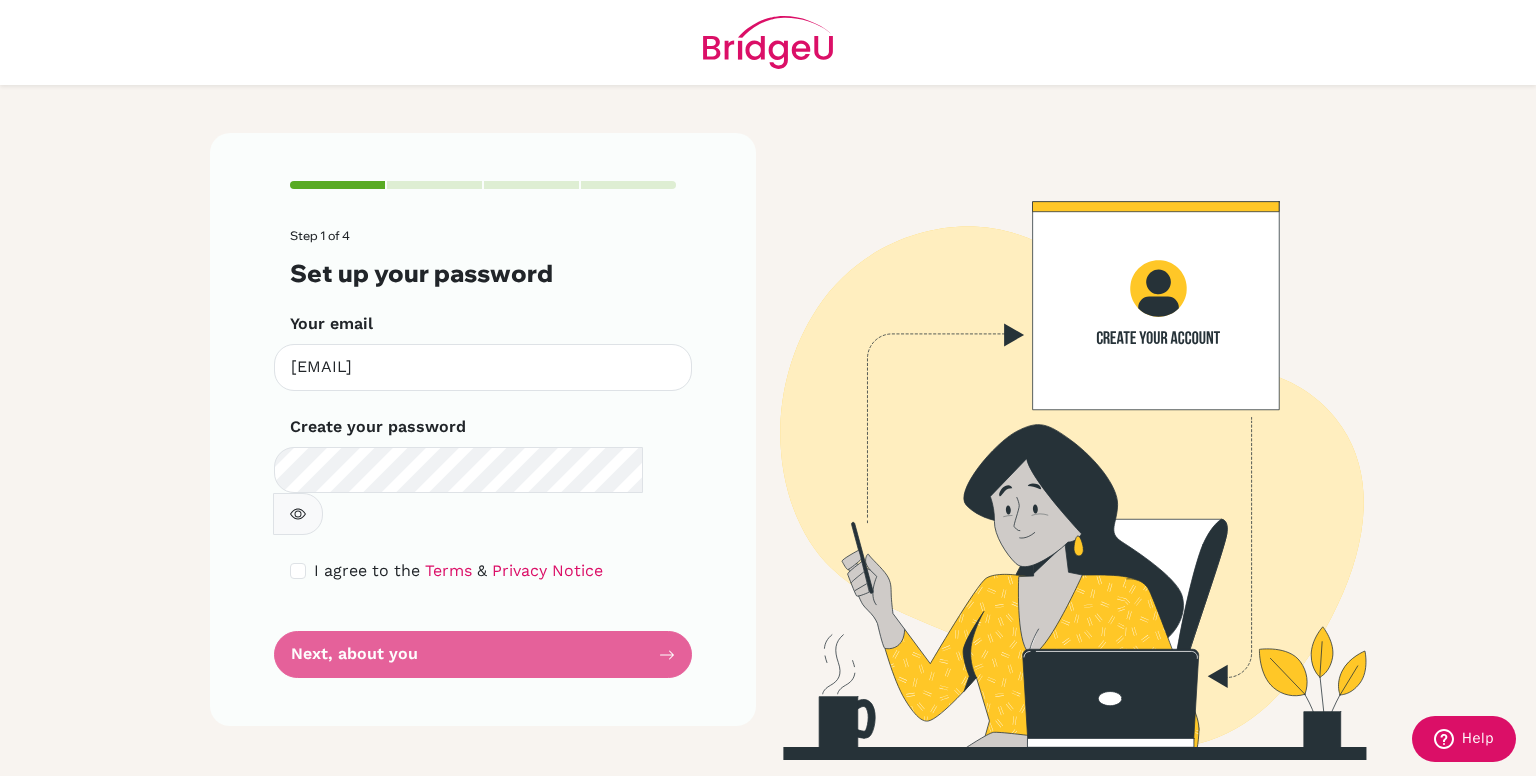 click on "Step 1 of 4
Set up your password
Your email
[EMAIL]
Invalid email
Create your password
Make sure it's at least 6 characters
I agree to the
Terms
&
Privacy Notice
Next, about you" at bounding box center (768, 388) 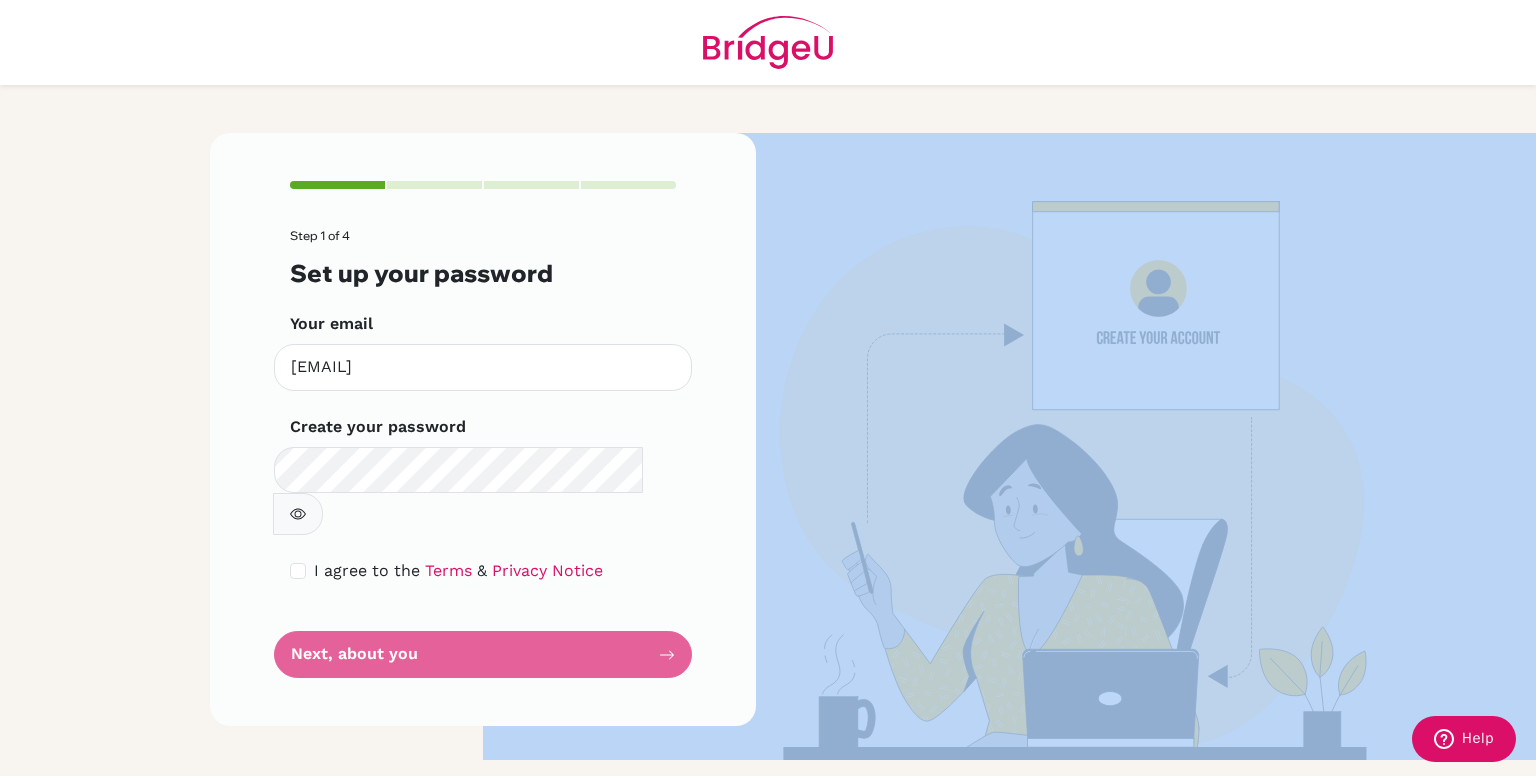 click on "Step 1 of 4
Set up your password
Your email
[EMAIL]
Invalid email
Create your password
Make sure it's at least 6 characters
I agree to the
Terms
&
Privacy Notice
Next, about you" at bounding box center [483, 453] 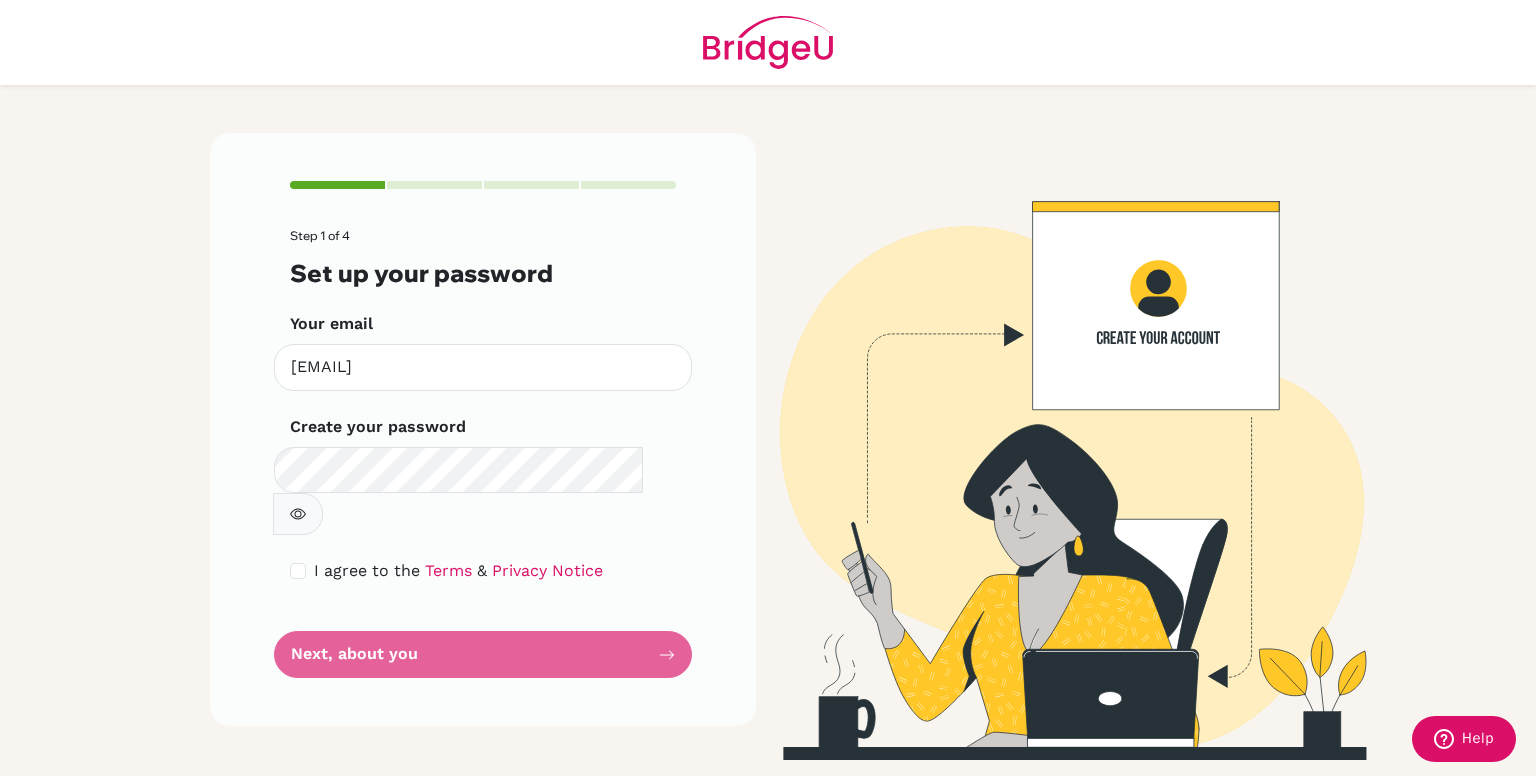 click on "Step 1 of 4
Set up your password
Your email
[EMAIL]
Invalid email
Create your password
Make sure it's at least 6 characters
I agree to the
Terms
&
Privacy Notice
Next, about you" at bounding box center [483, 453] 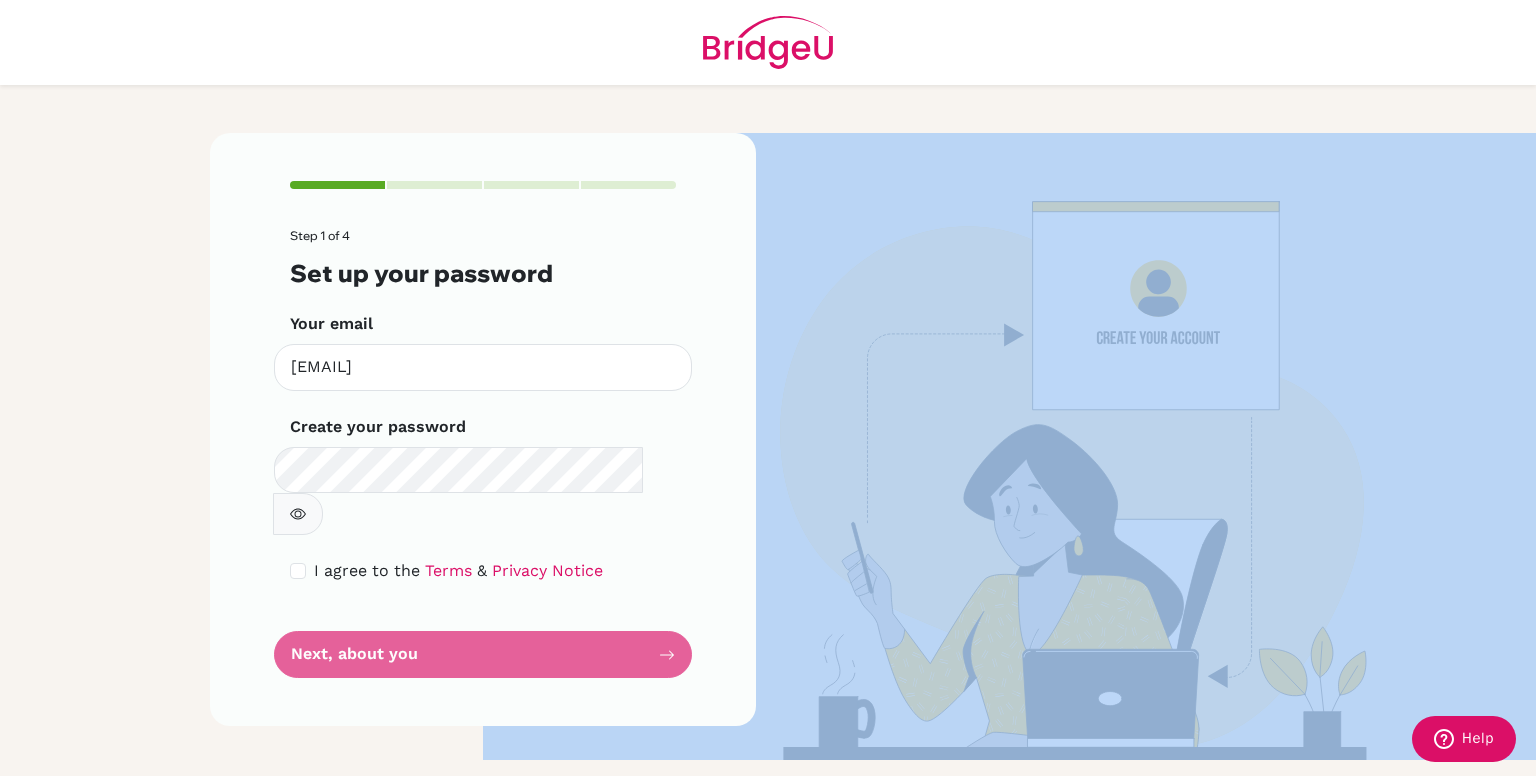 click on "Step 1 of 4
Set up your password
Your email
[EMAIL]
Invalid email
Create your password
Make sure it's at least 6 characters
I agree to the
Terms
&
Privacy Notice
Next, about you" at bounding box center [483, 453] 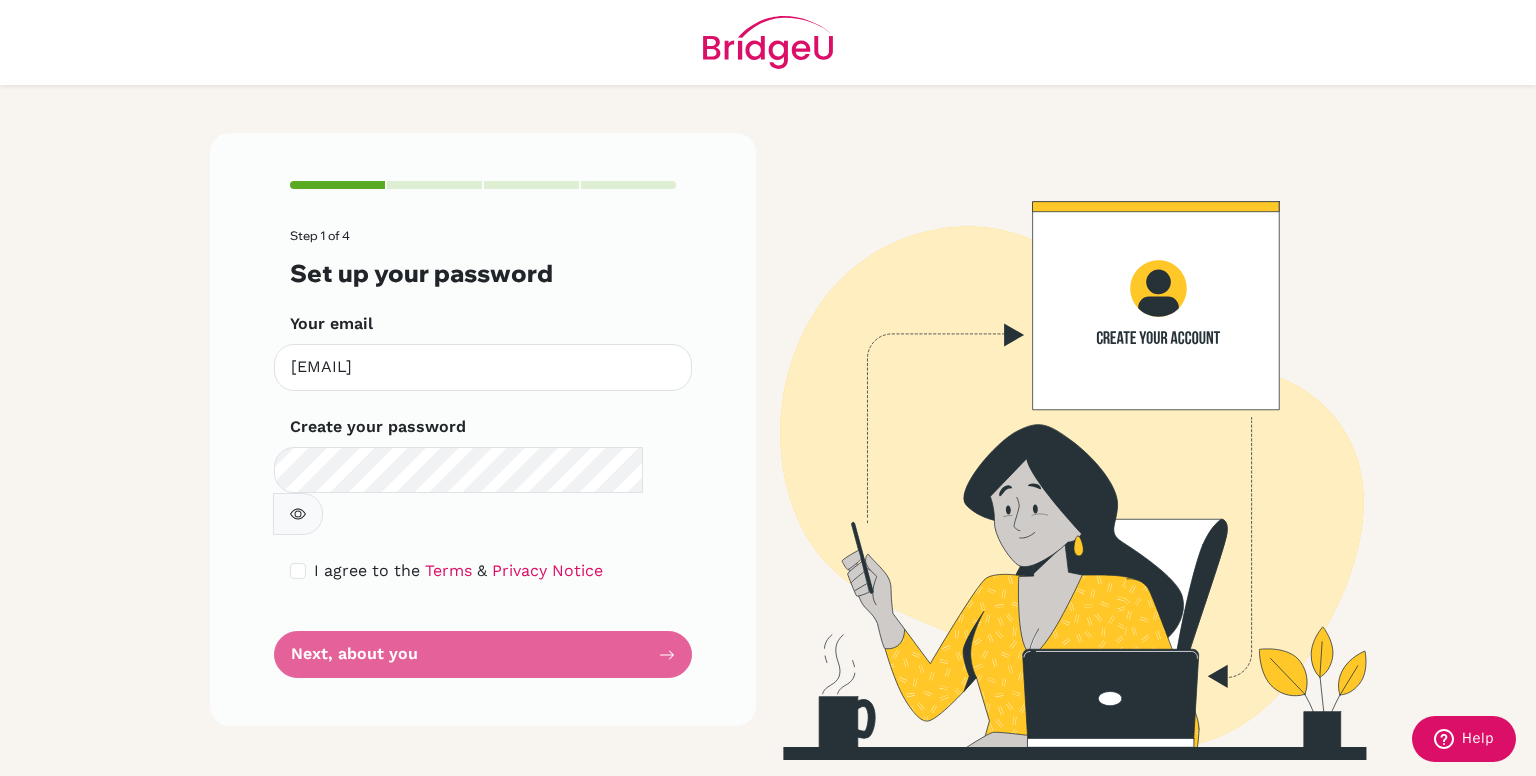 click on "Step 1 of 4
Set up your password
Your email
[EMAIL]
Invalid email
Create your password
Make sure it's at least 6 characters
I agree to the
Terms
&
Privacy Notice
Next, about you" at bounding box center [768, 388] 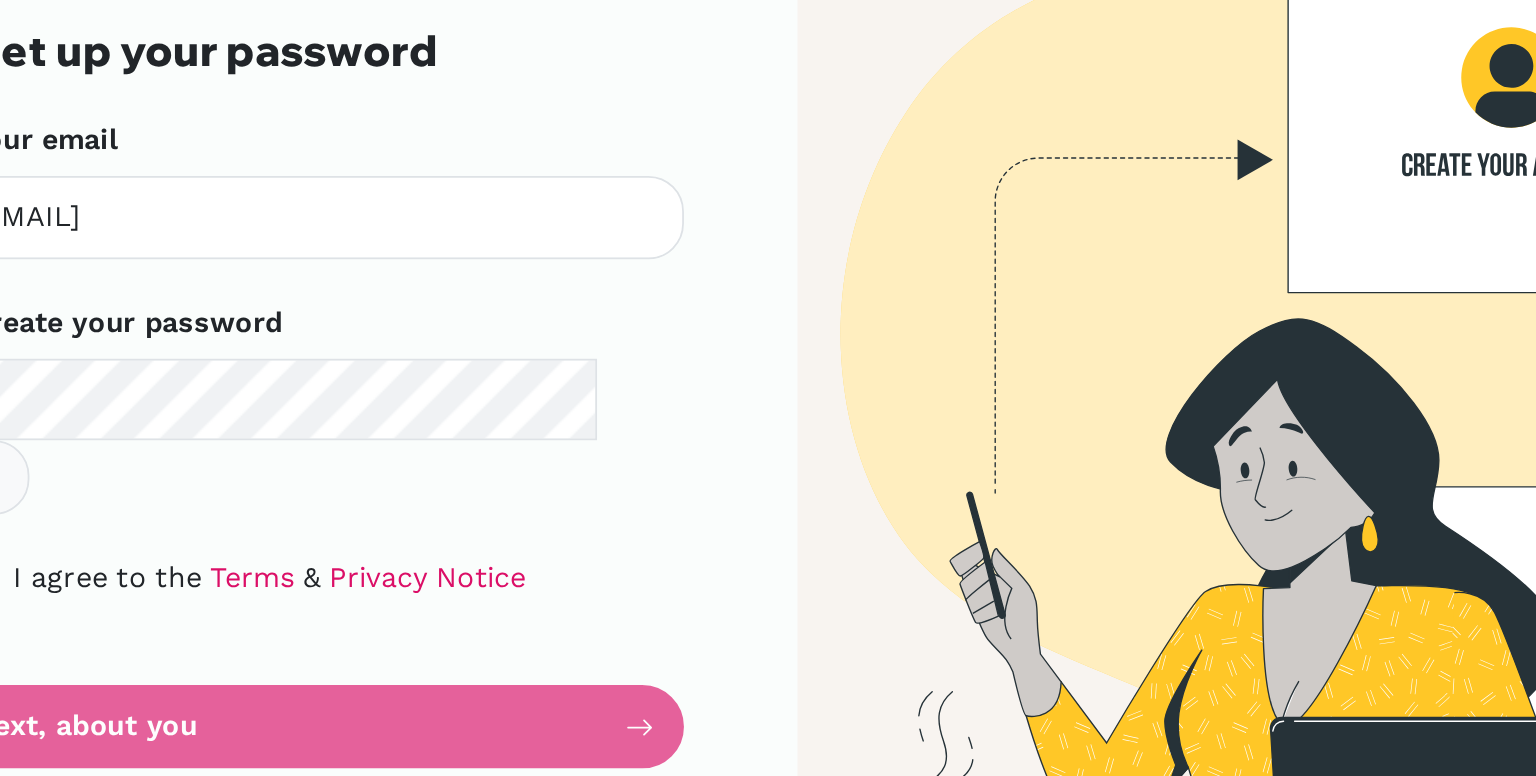 click on "Step 1 of 4
Set up your password
Your email
[EMAIL]
Invalid email
Create your password
Make sure it's at least 6 characters
I agree to the
Terms
&
Privacy Notice
Next, about you" at bounding box center [483, 453] 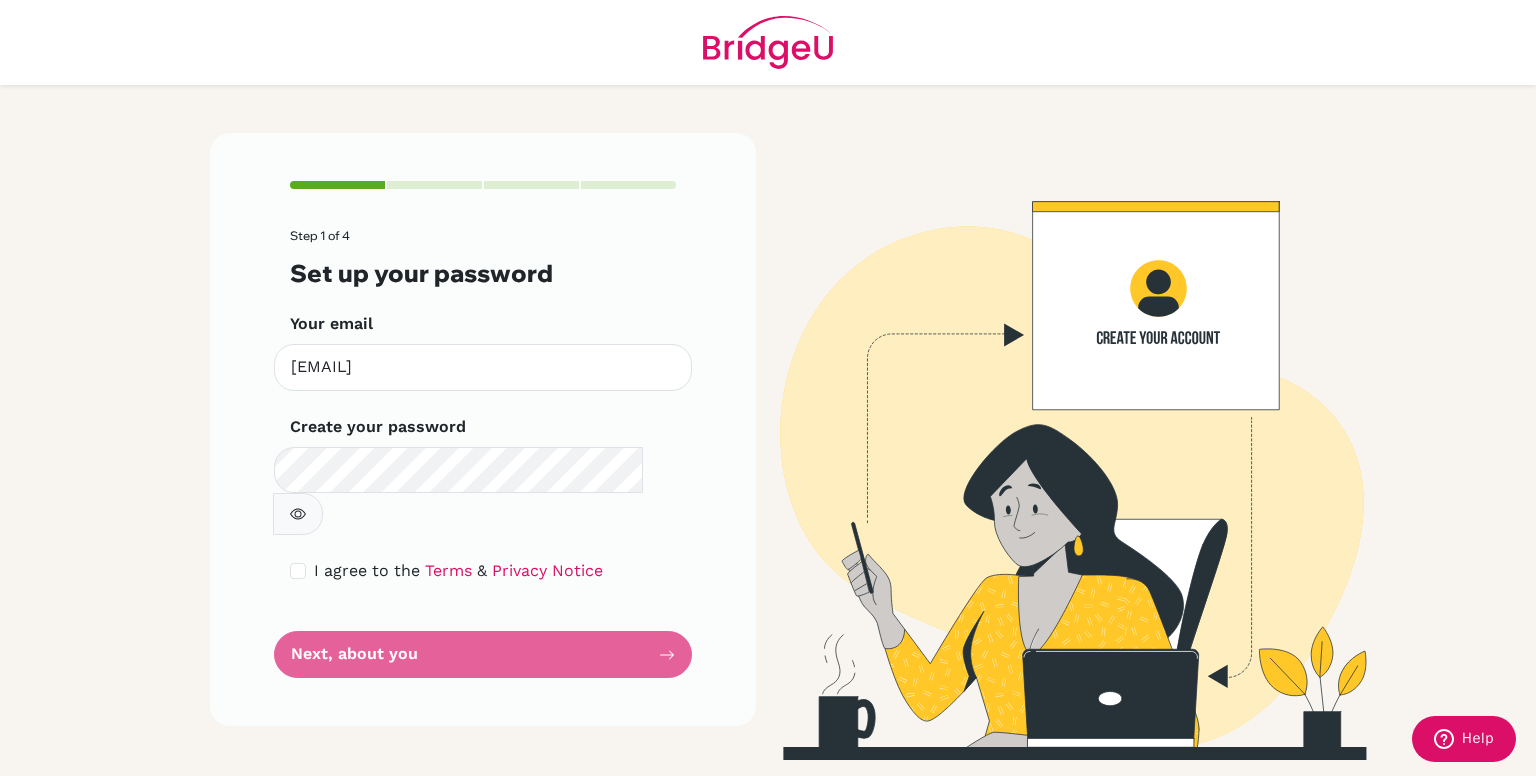 click on "Step 1 of 4
Set up your password
Your email
[EMAIL]
Invalid email
Create your password
Make sure it's at least 6 characters
I agree to the
Terms
&
Privacy Notice
Next, about you" at bounding box center (483, 453) 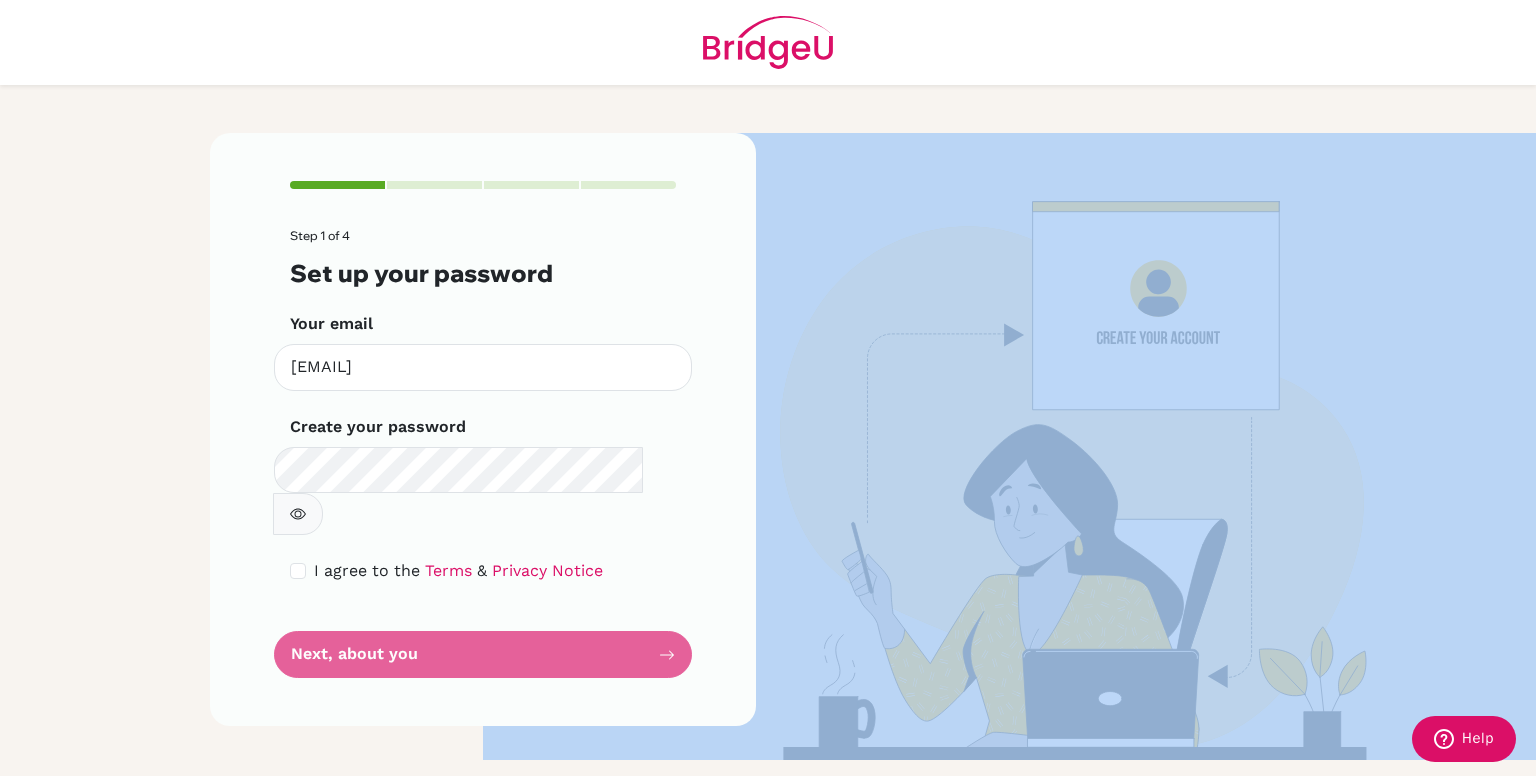 click on "Step 1 of 4
Set up your password
Your email
[EMAIL]
Invalid email
Create your password
Make sure it's at least 6 characters
I agree to the
Terms
&
Privacy Notice
Next, about you" at bounding box center (483, 453) 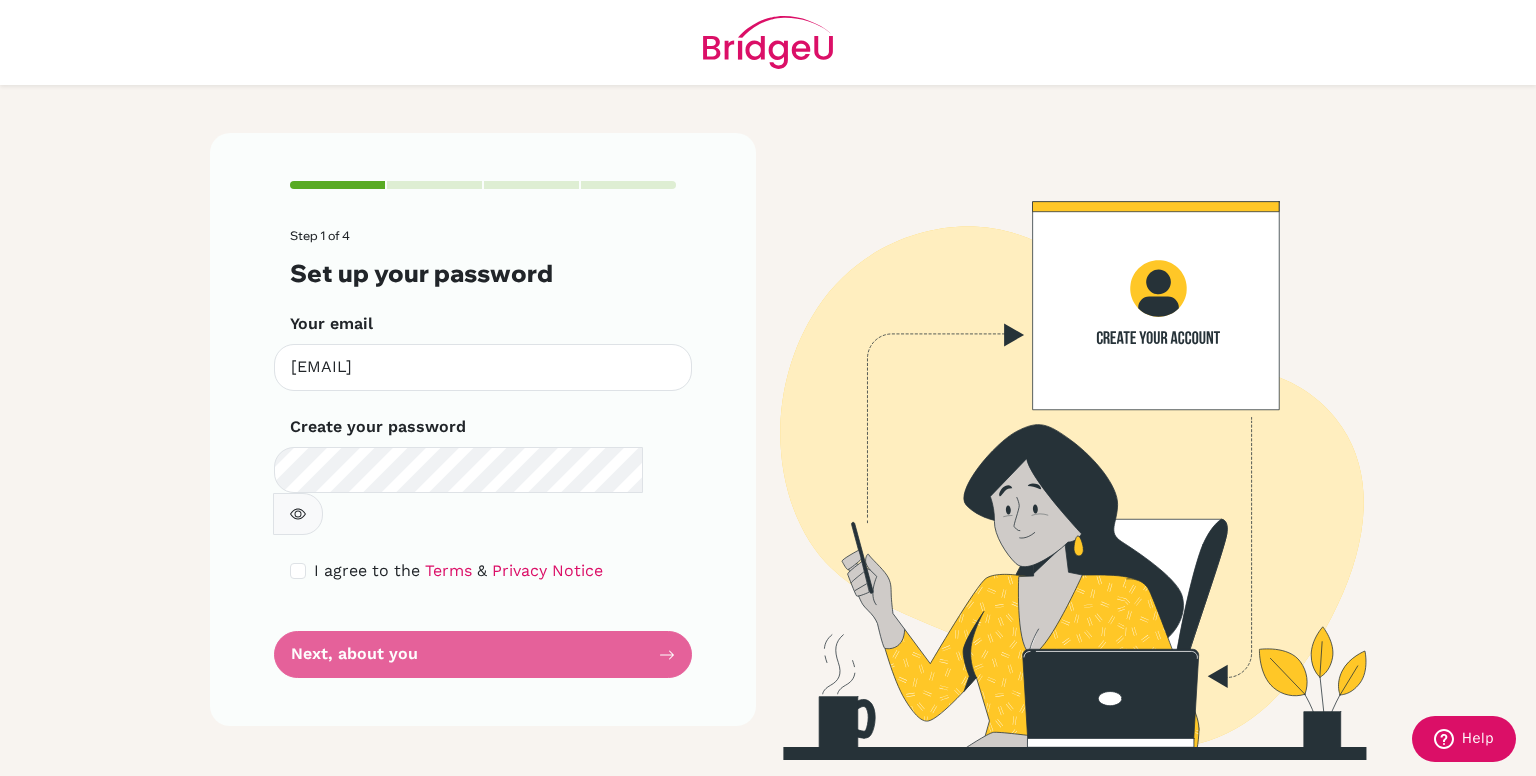 click on "Step 1 of 4
Set up your password
Your email
[EMAIL]
Invalid email
Create your password
Make sure it's at least 6 characters
I agree to the
Terms
&
Privacy Notice
Next, about you" at bounding box center [483, 453] 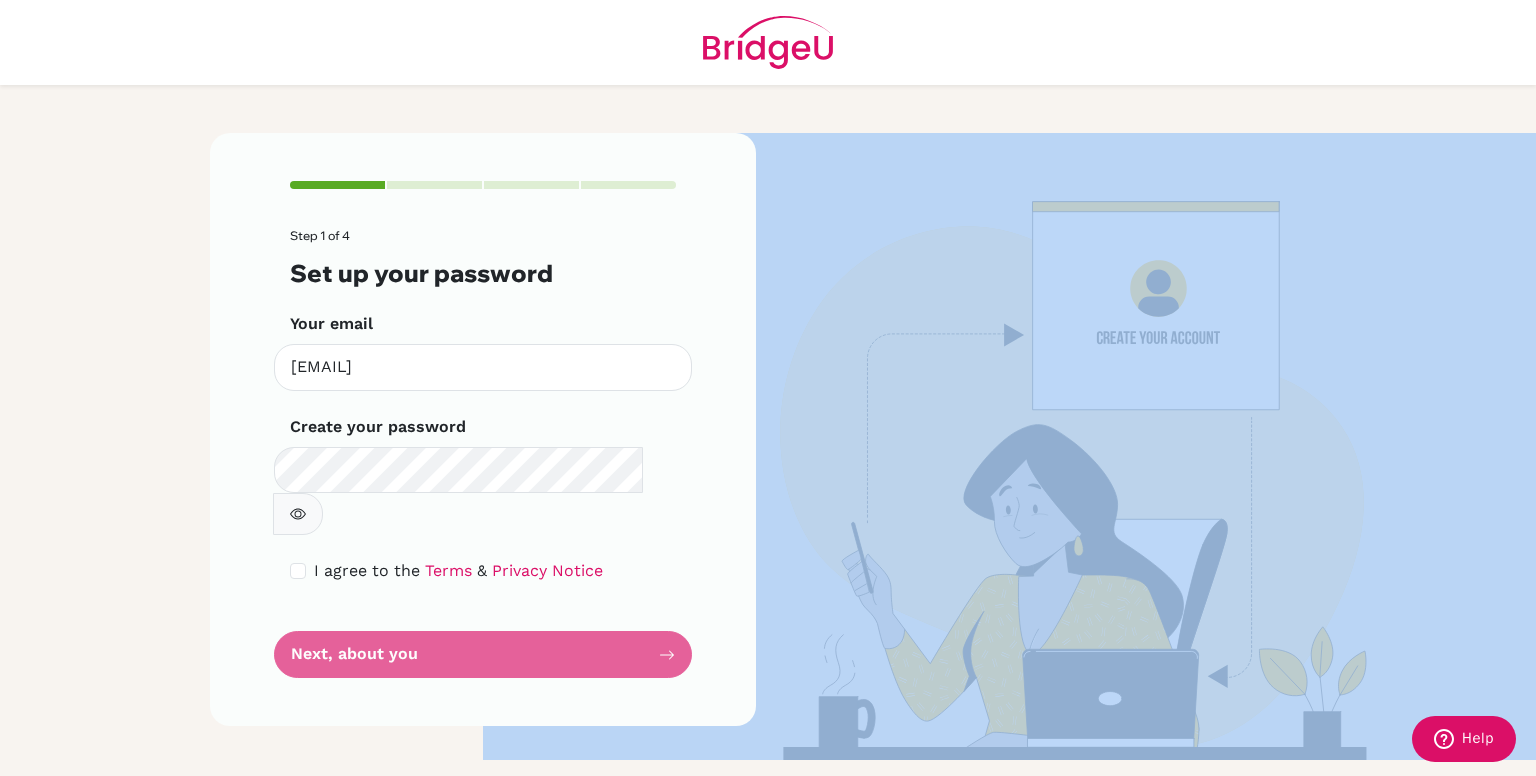 click on "Step 1 of 4
Set up your password
Your email
[EMAIL]
Invalid email
Create your password
Make sure it's at least 6 characters
I agree to the
Terms
&
Privacy Notice
Next, about you" at bounding box center (483, 453) 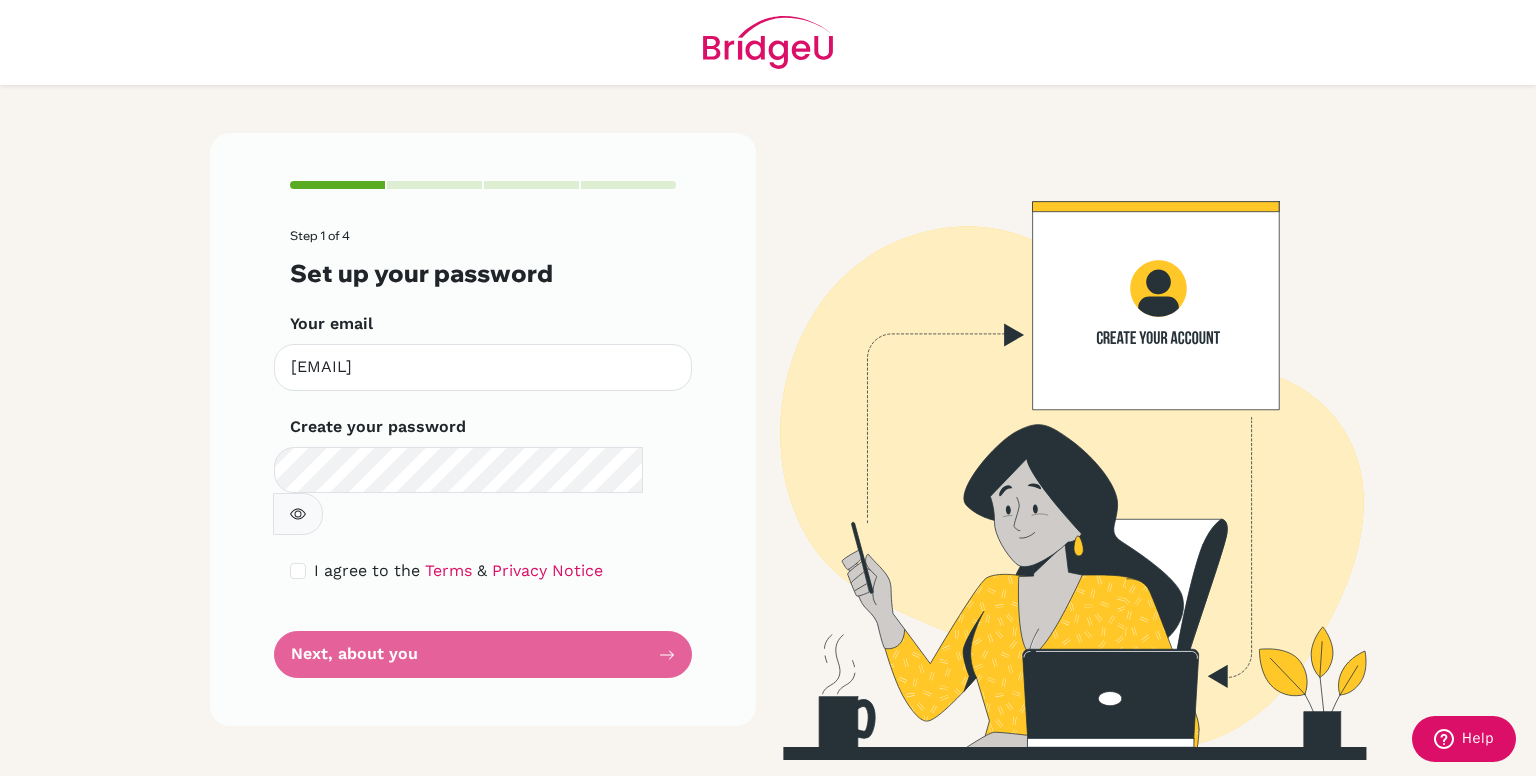 click on "Step 1 of 4
Set up your password
Your email
[EMAIL]
Invalid email
Create your password
Make sure it's at least 6 characters
I agree to the
Terms
&
Privacy Notice
Next, about you" at bounding box center [483, 429] 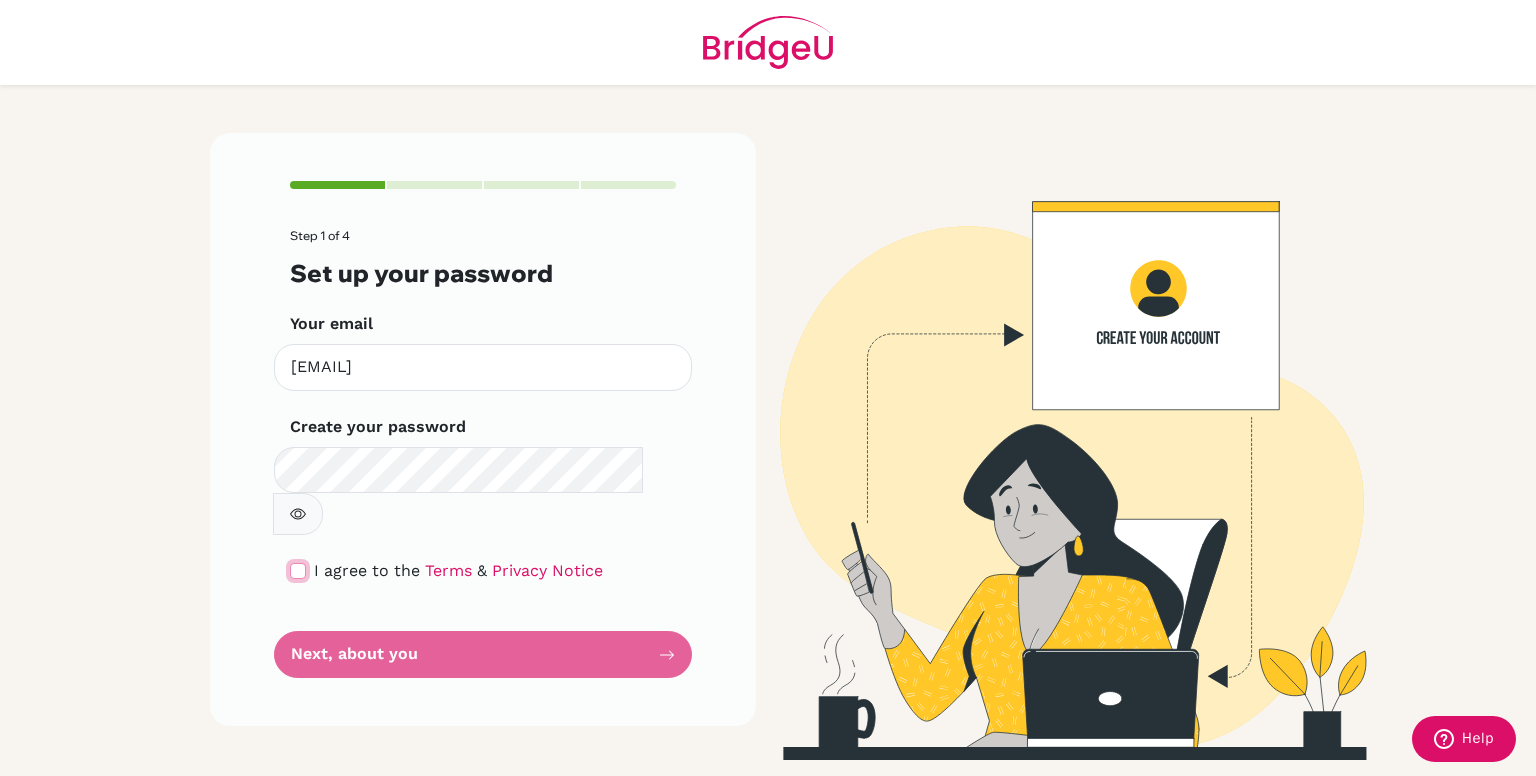 click at bounding box center [298, 571] 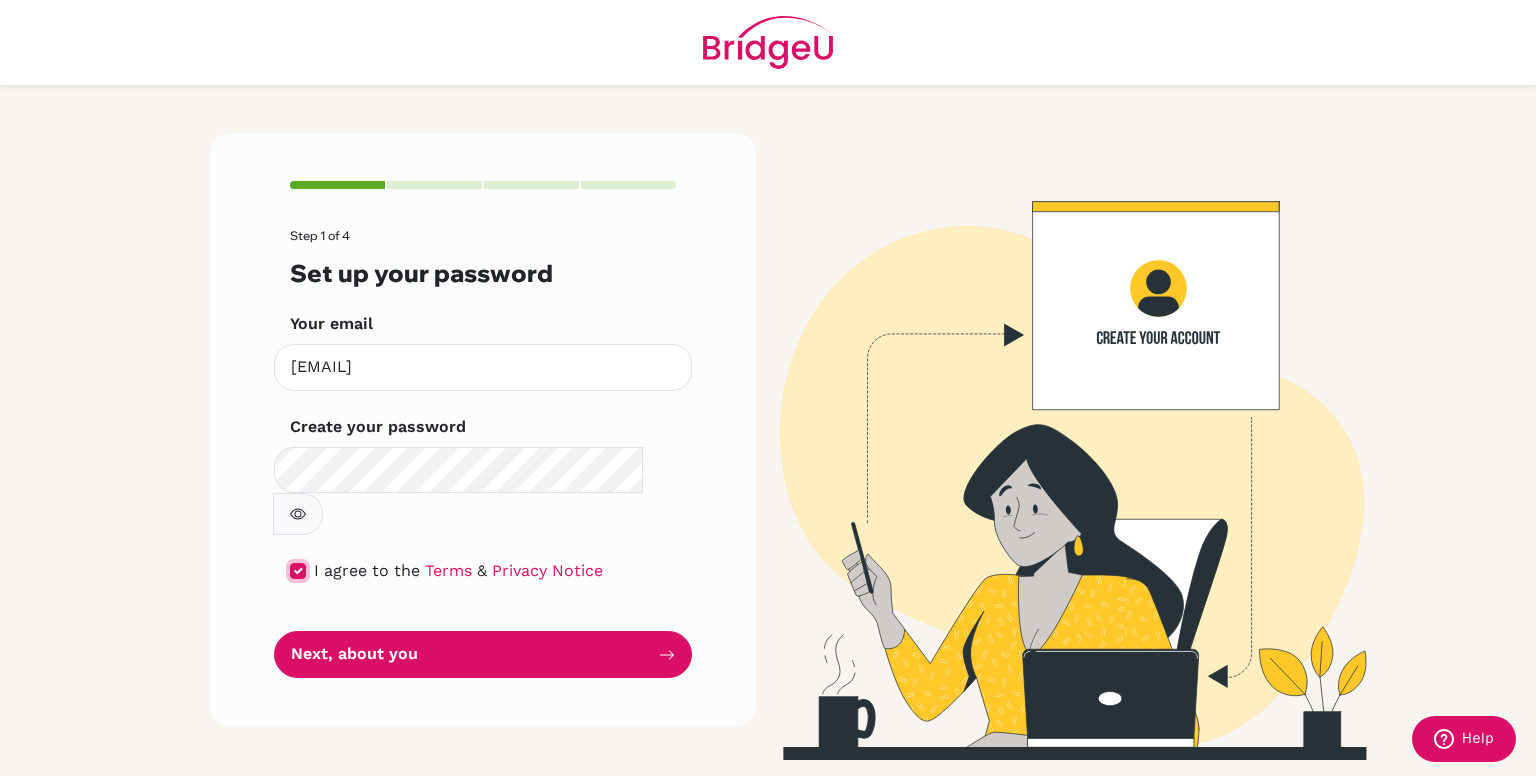 click at bounding box center [298, 571] 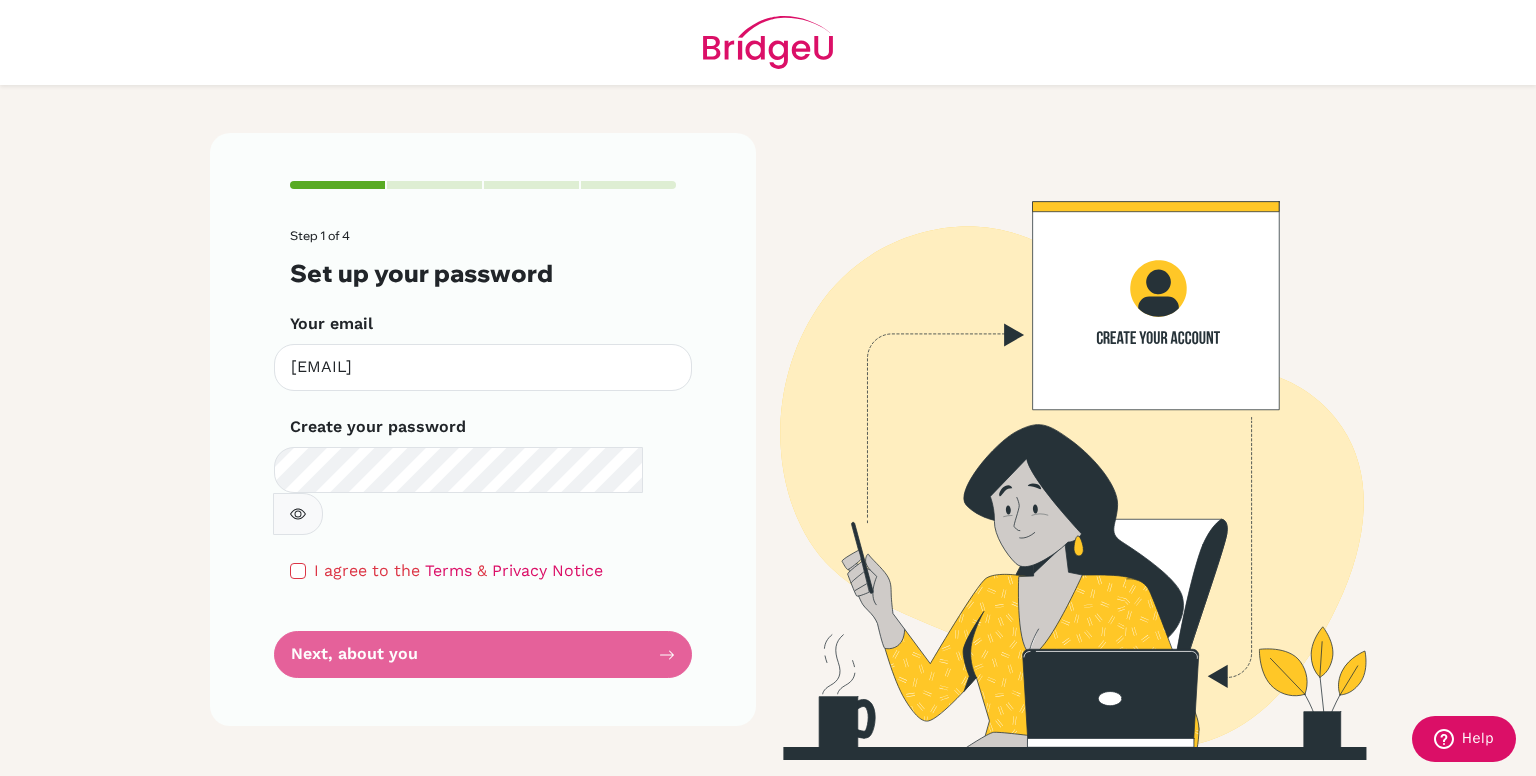click on "Step 1 of 4
Set up your password
Your email
[EMAIL]
Invalid email
Create your password
Make sure it's at least 6 characters
I agree to the
Terms
&
Privacy Notice
Next, about you" at bounding box center [483, 429] 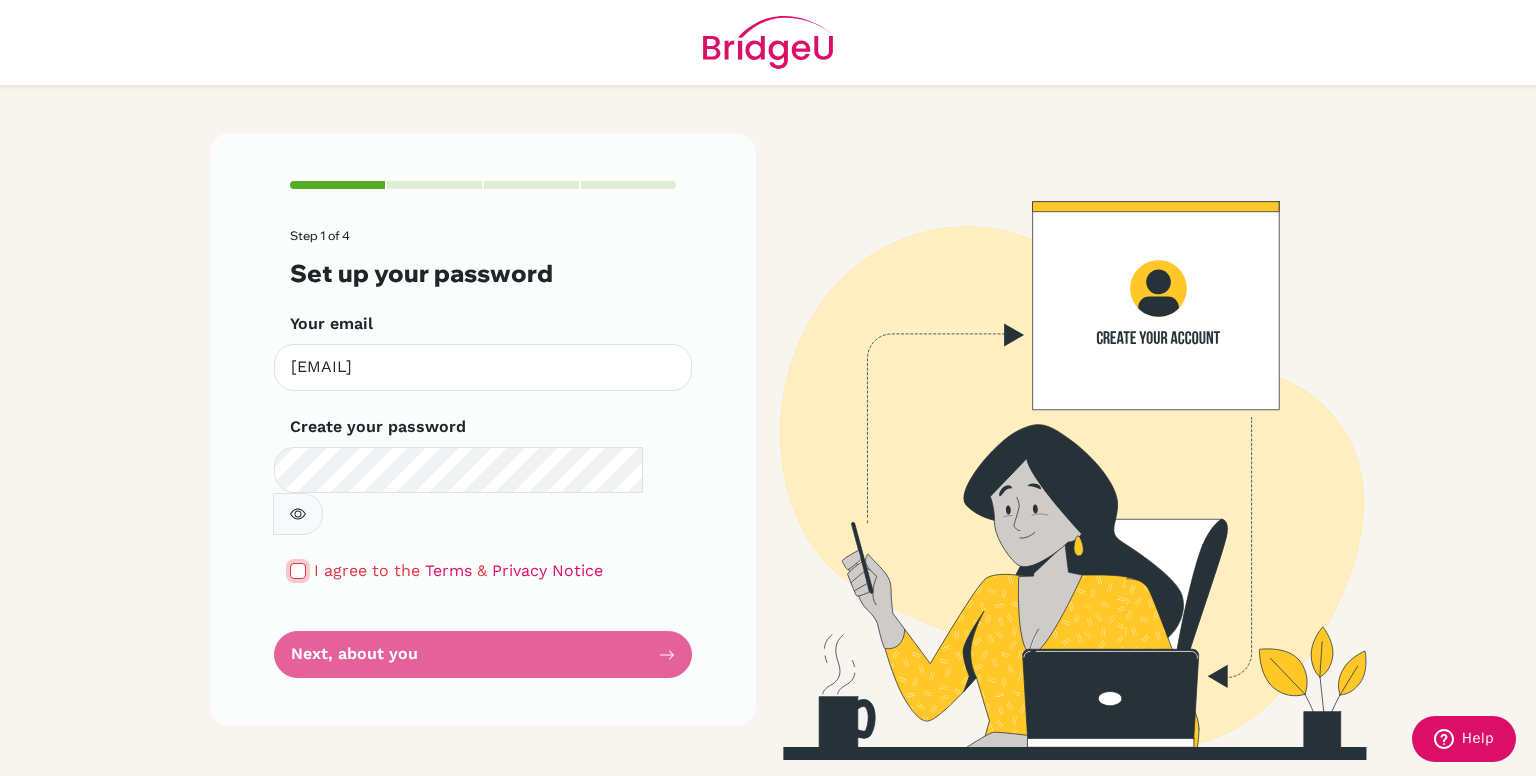 click at bounding box center (298, 571) 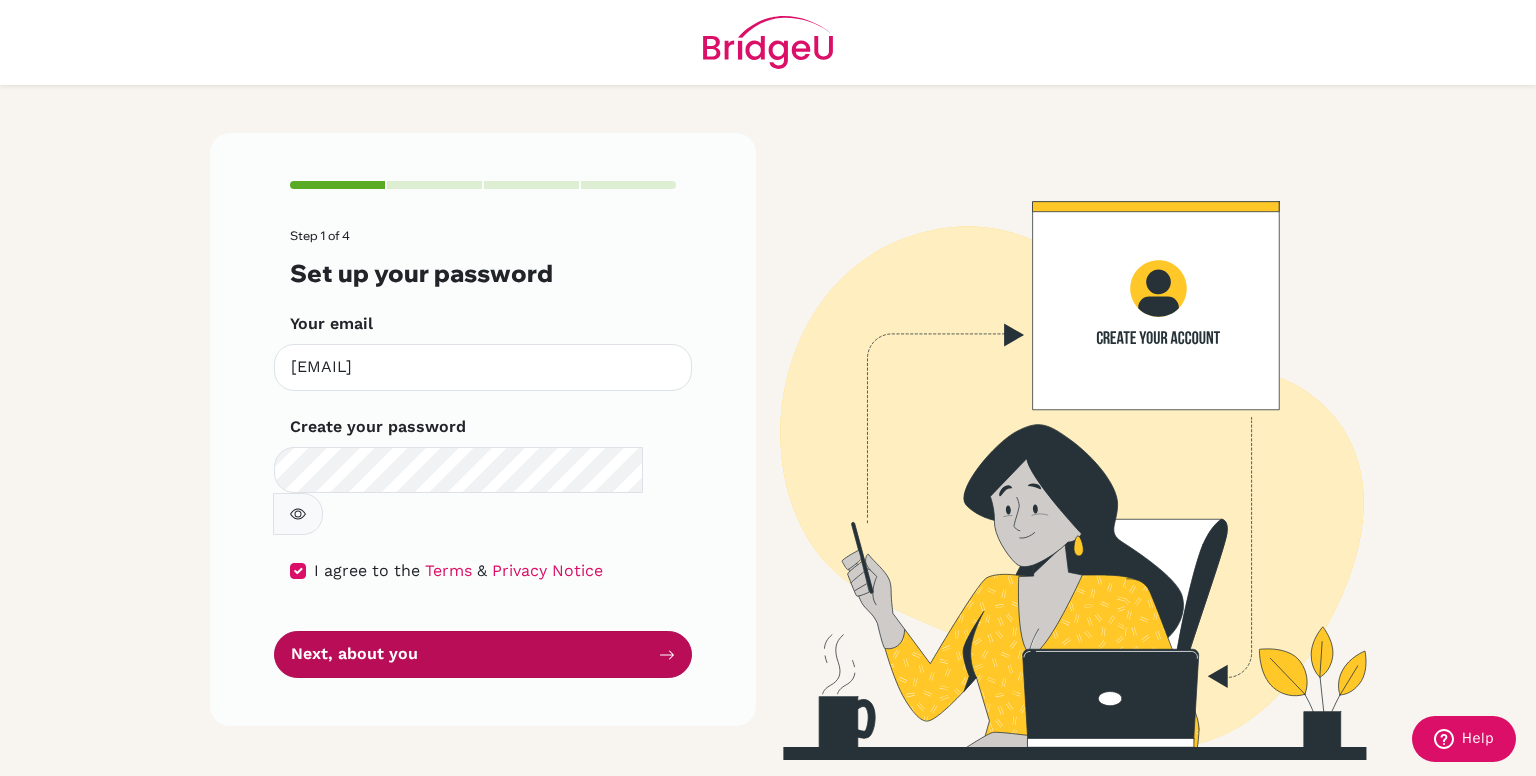click on "Next, about you" at bounding box center (483, 654) 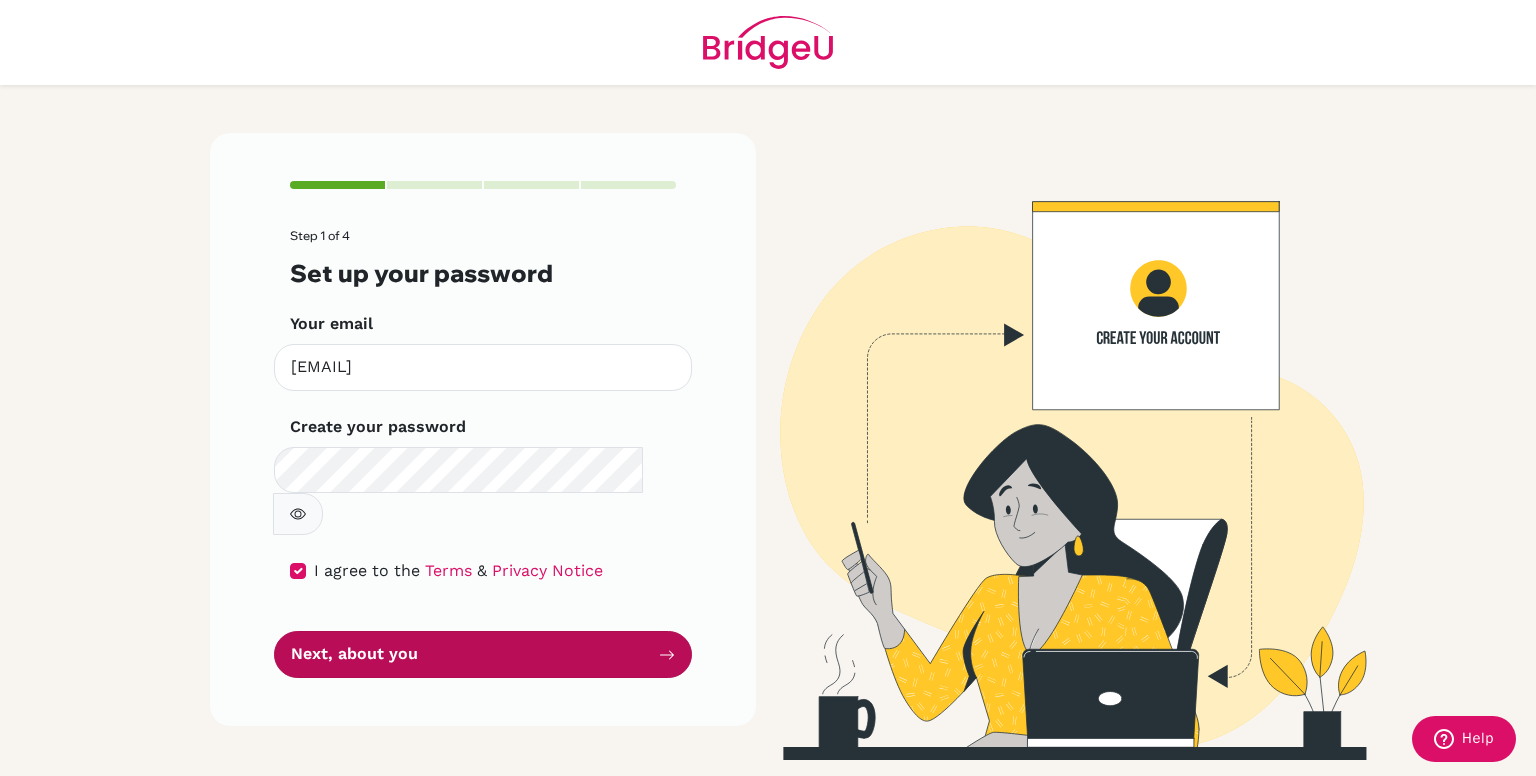 click on "Next, about you" at bounding box center [483, 654] 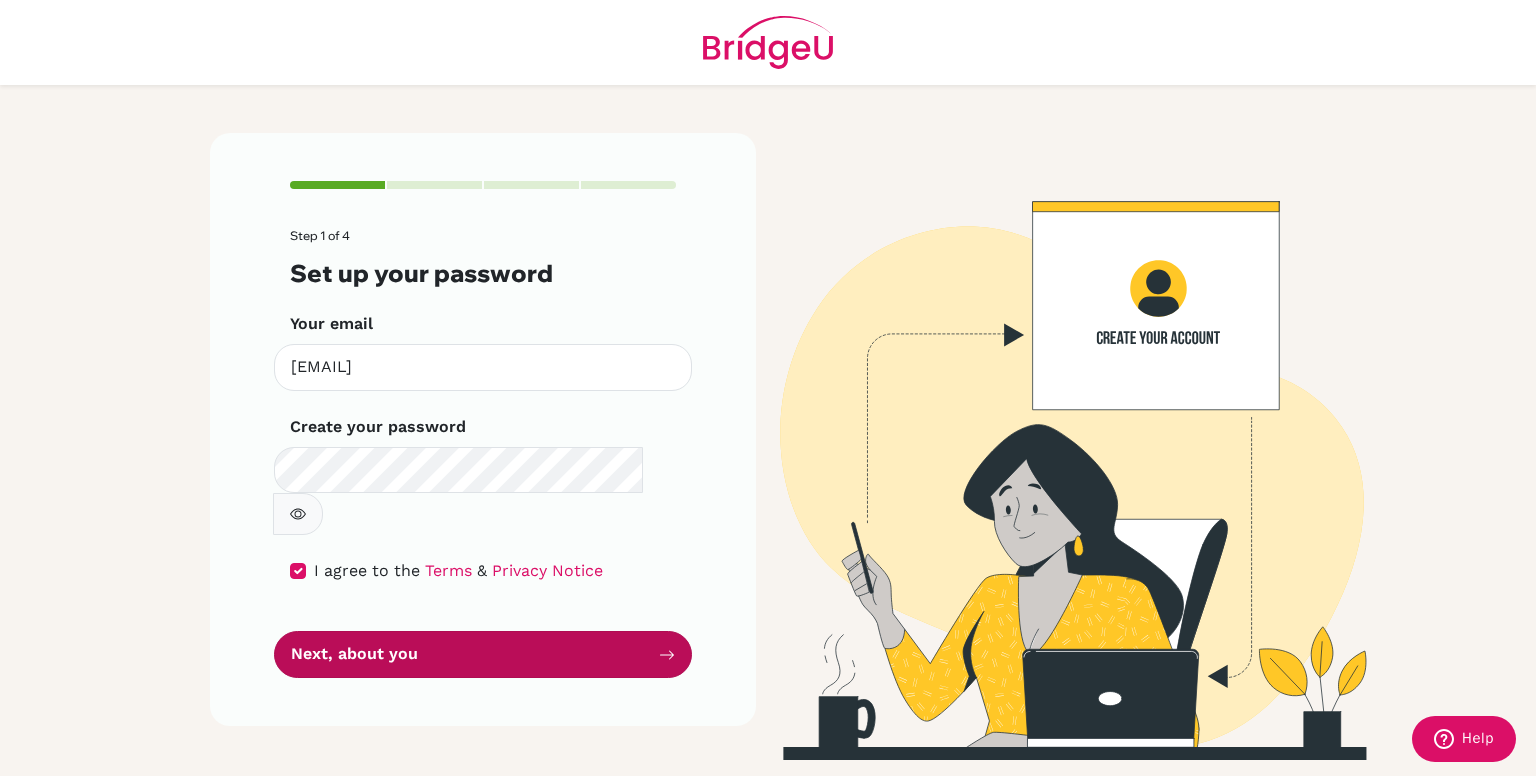 click on "Next, about you" at bounding box center (483, 654) 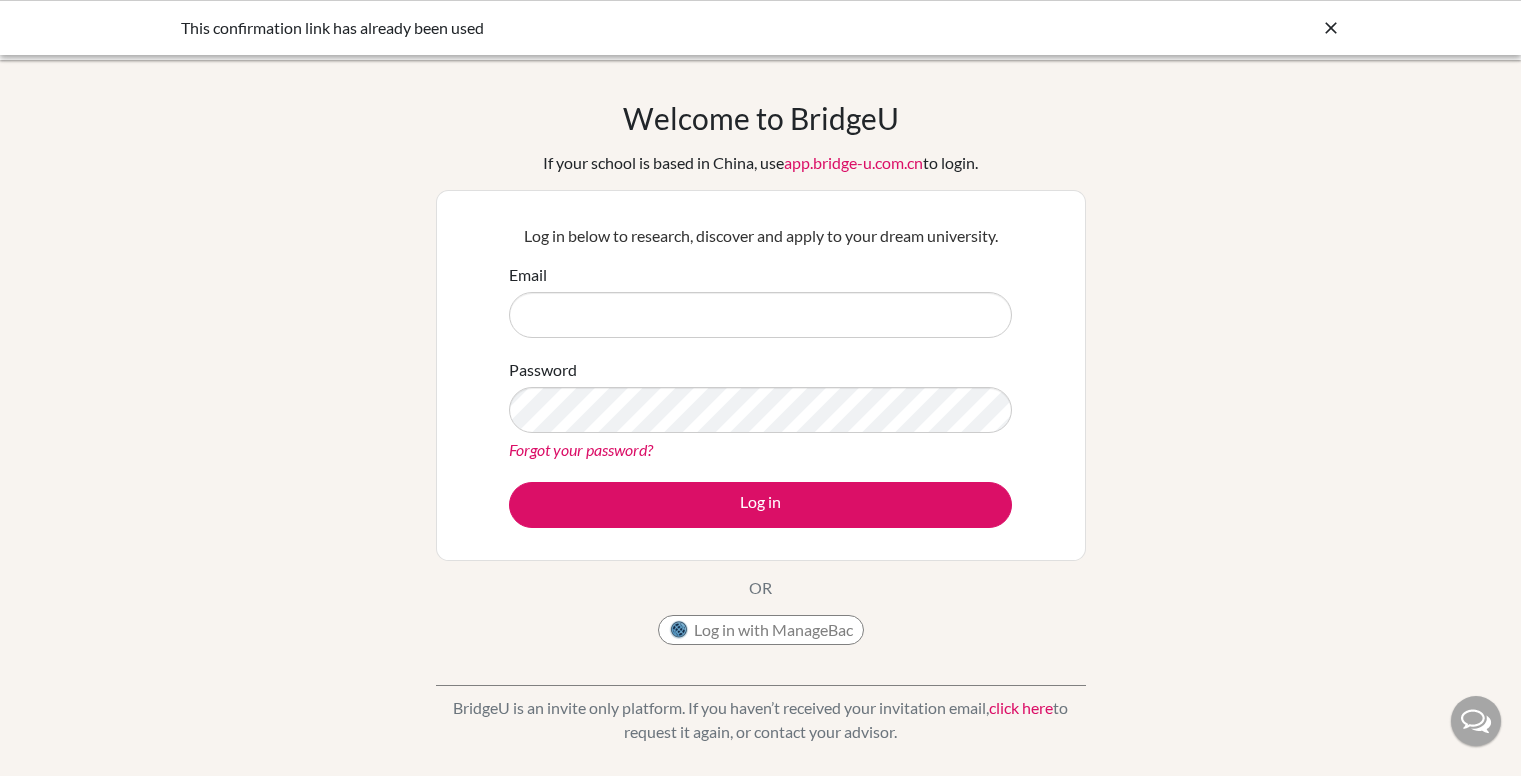 scroll, scrollTop: 0, scrollLeft: 0, axis: both 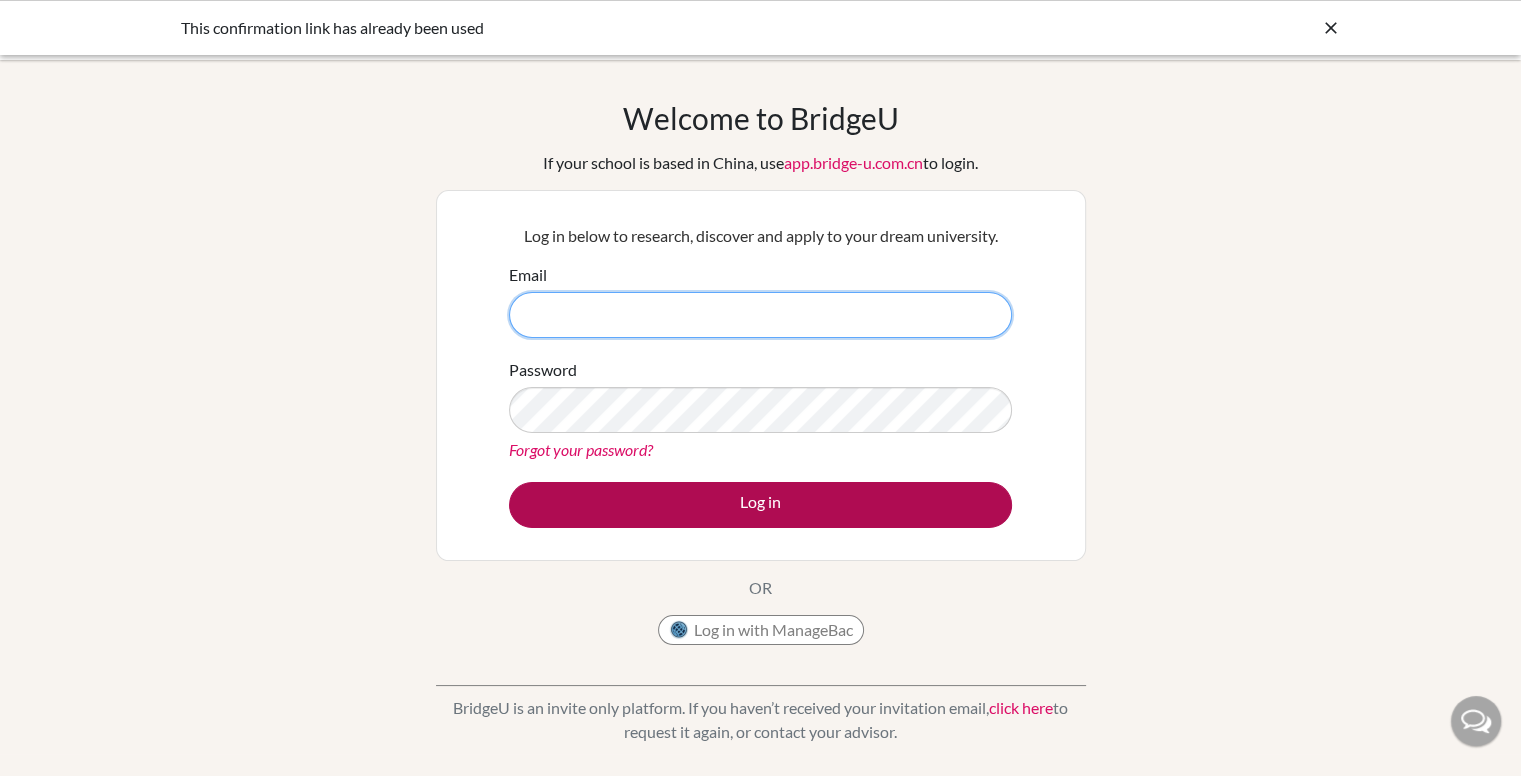 type on "[EMAIL]" 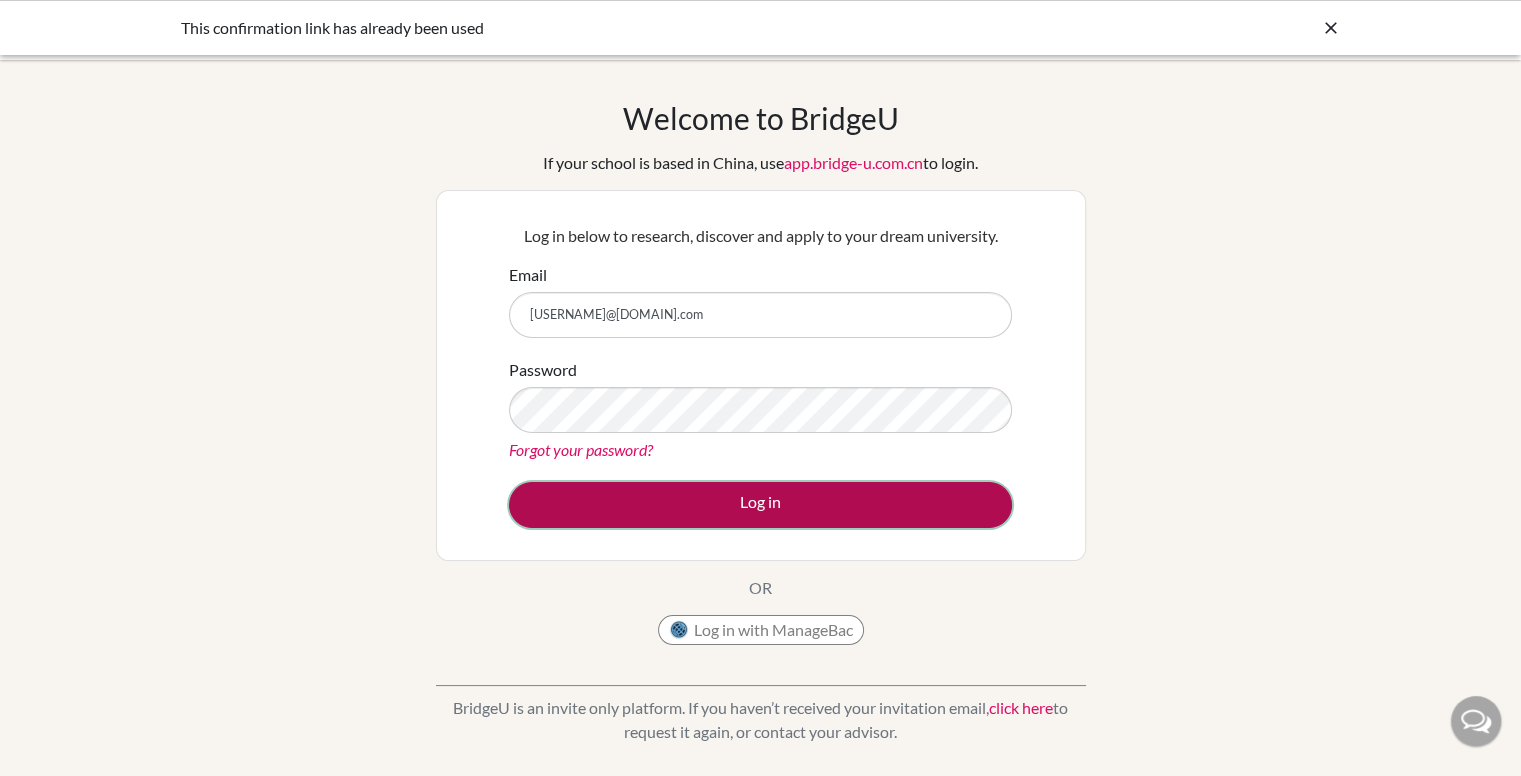 click on "Log in" at bounding box center [760, 505] 